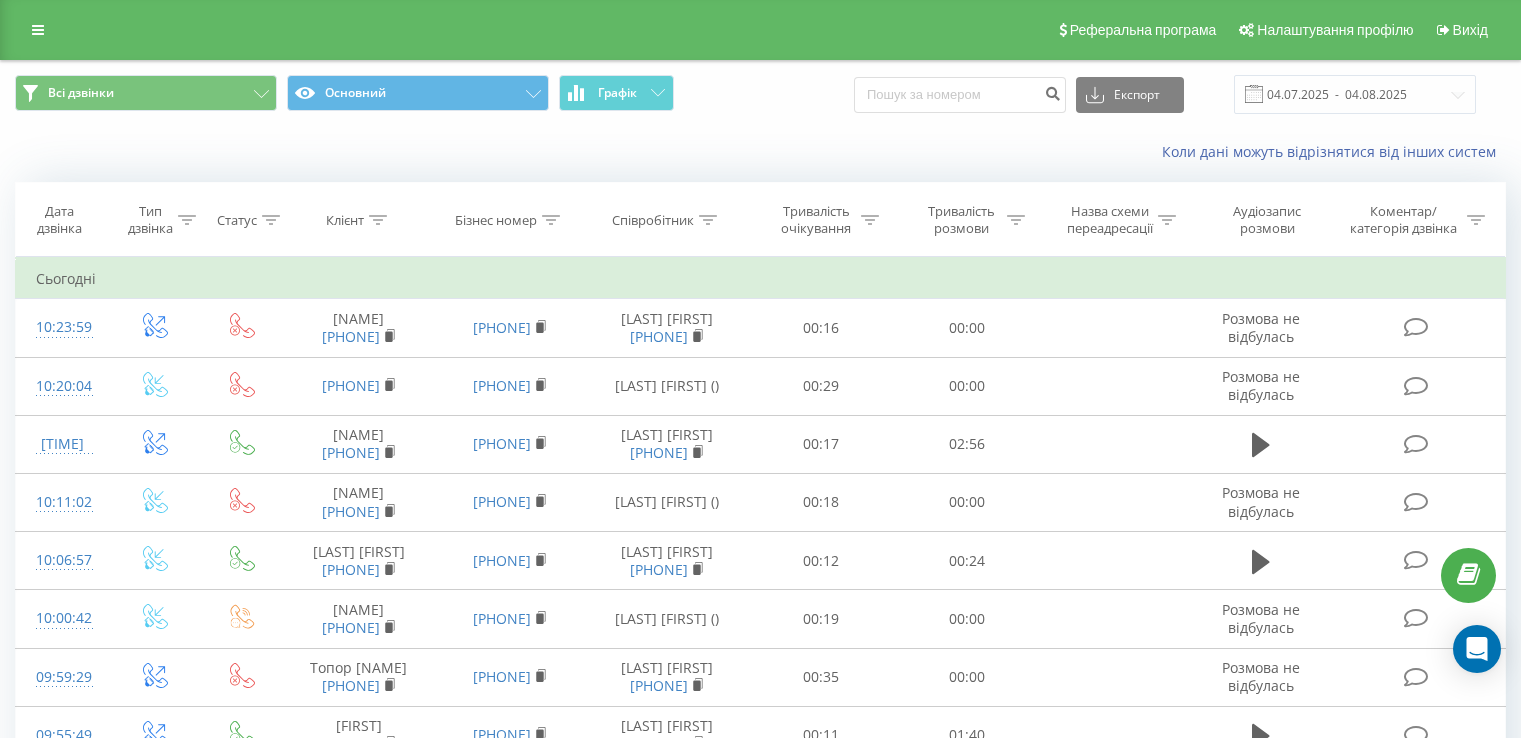 scroll, scrollTop: 1533, scrollLeft: 0, axis: vertical 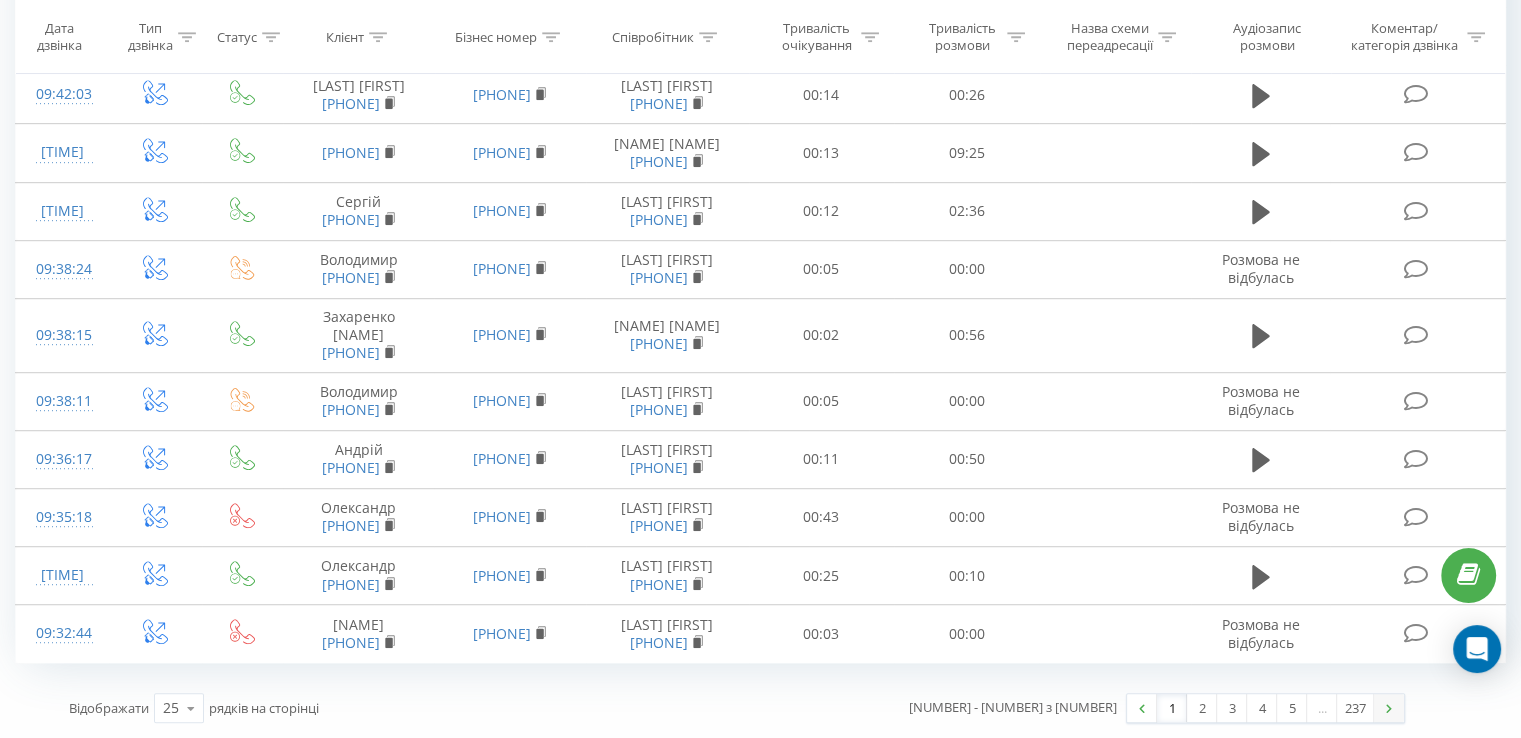 click at bounding box center [1389, 708] 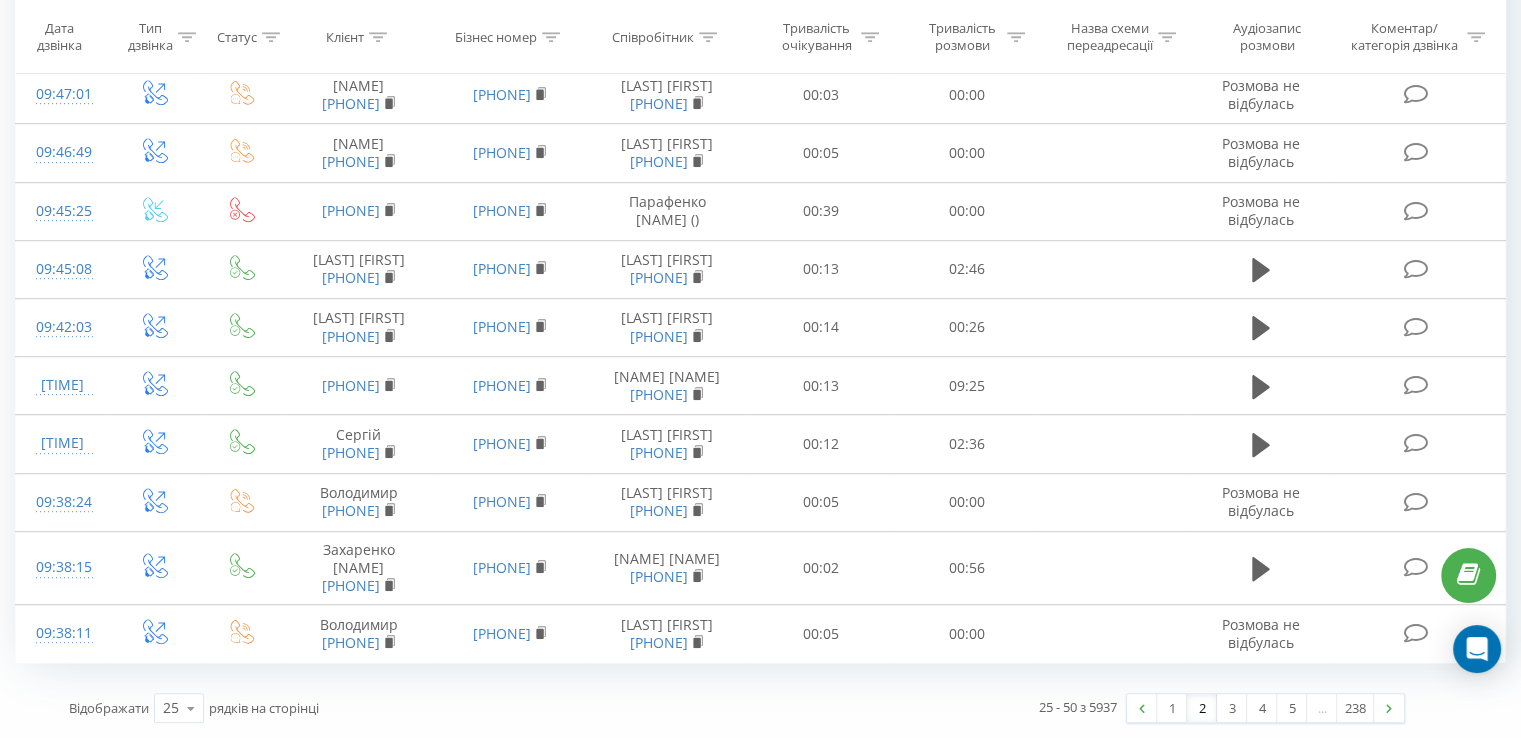scroll, scrollTop: 1520, scrollLeft: 0, axis: vertical 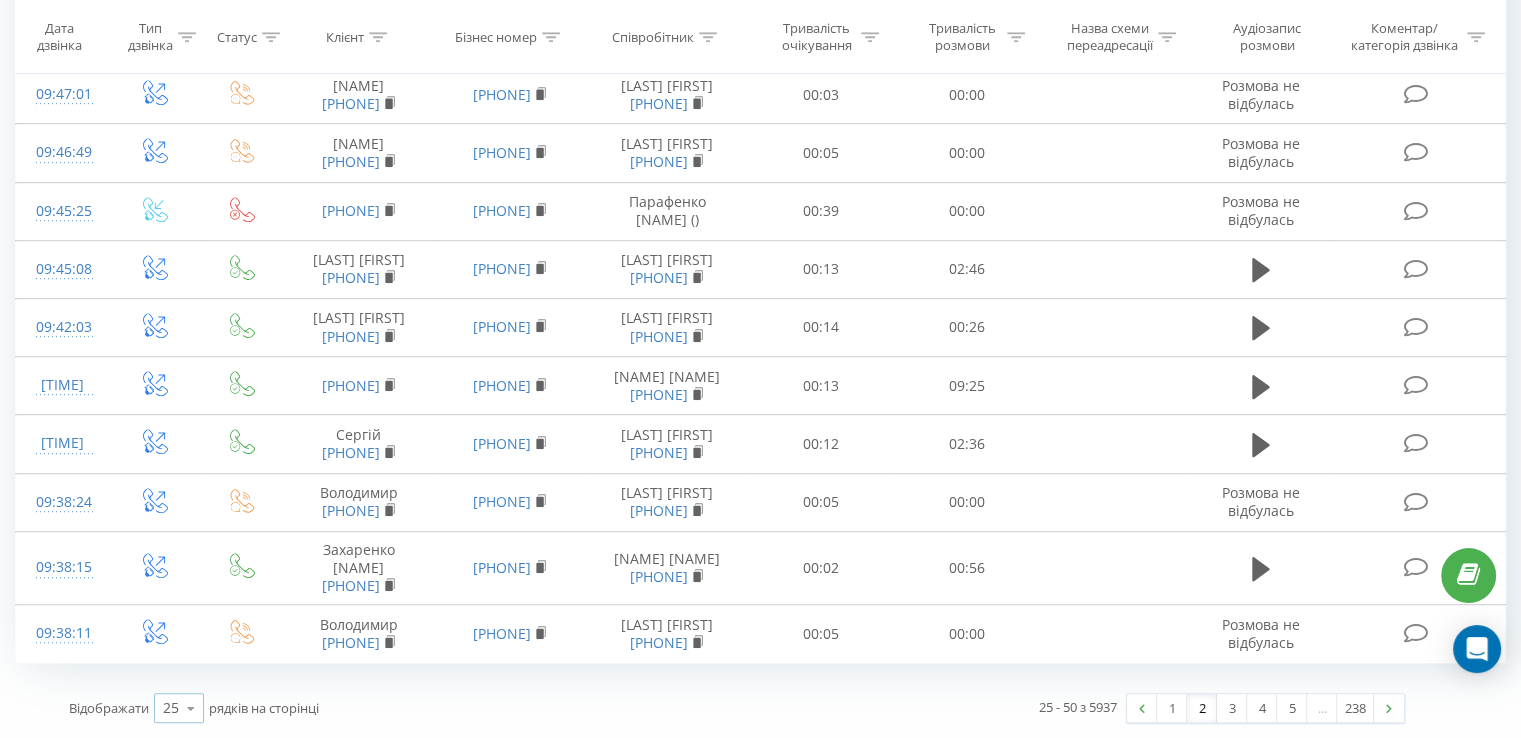 click at bounding box center [191, 708] 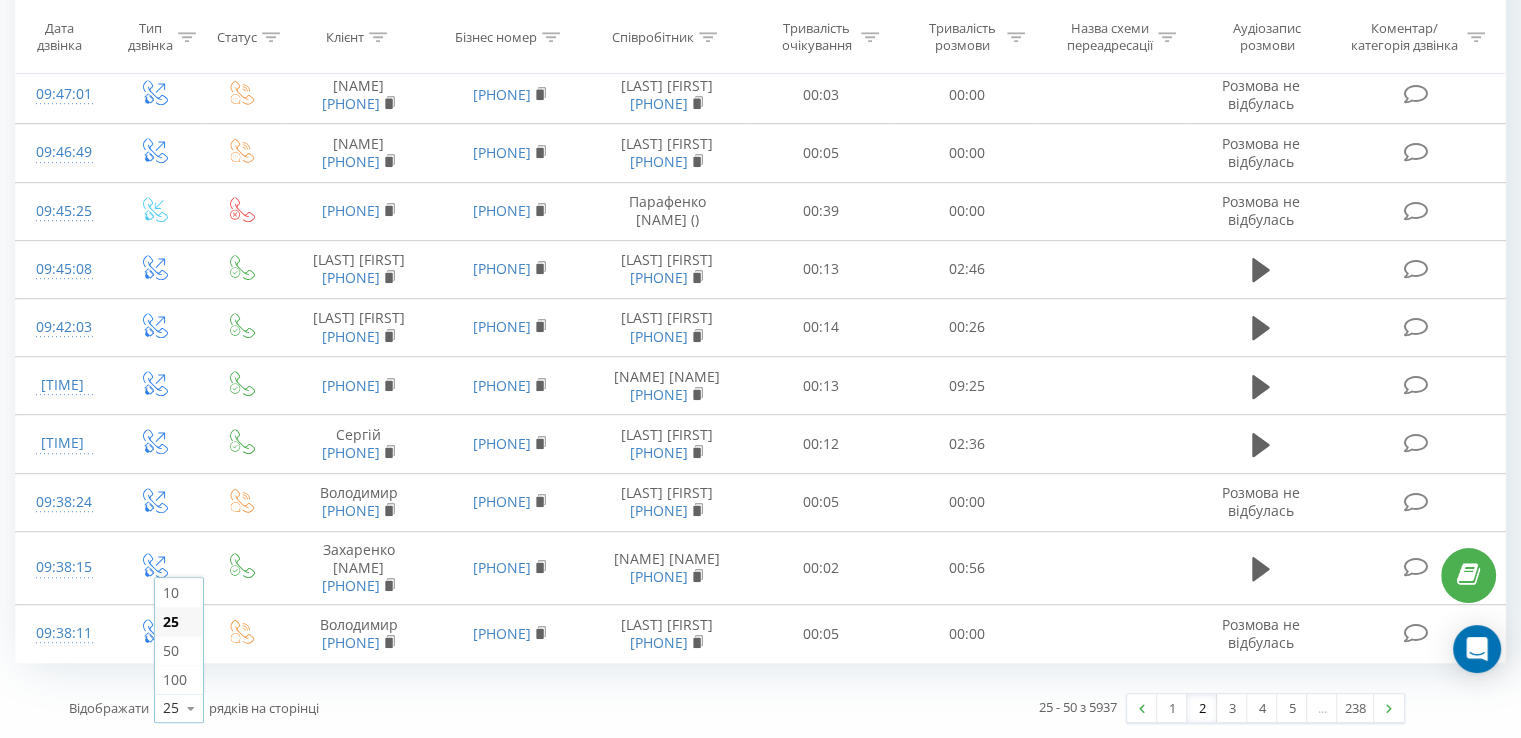 click on "100" at bounding box center [179, 679] 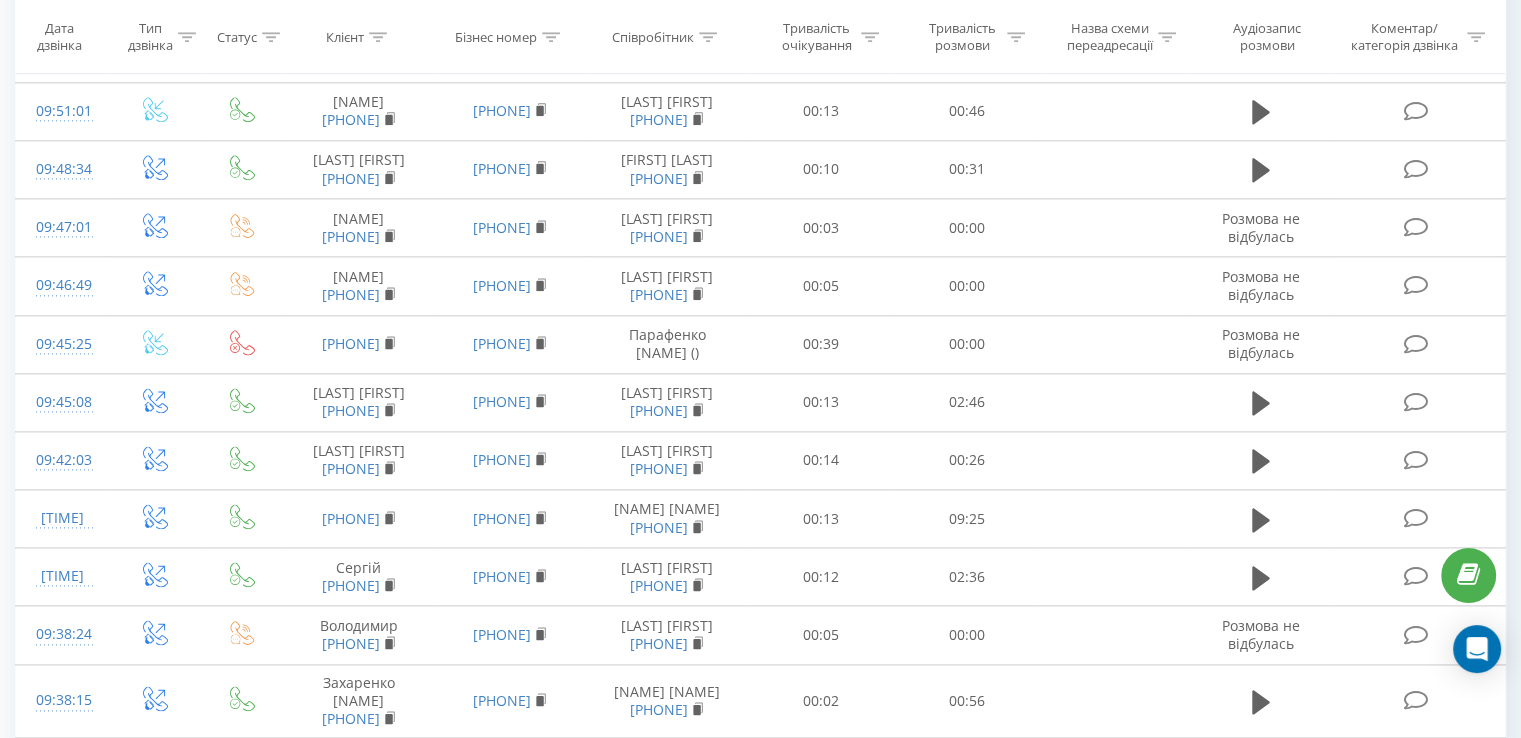scroll, scrollTop: 2720, scrollLeft: 0, axis: vertical 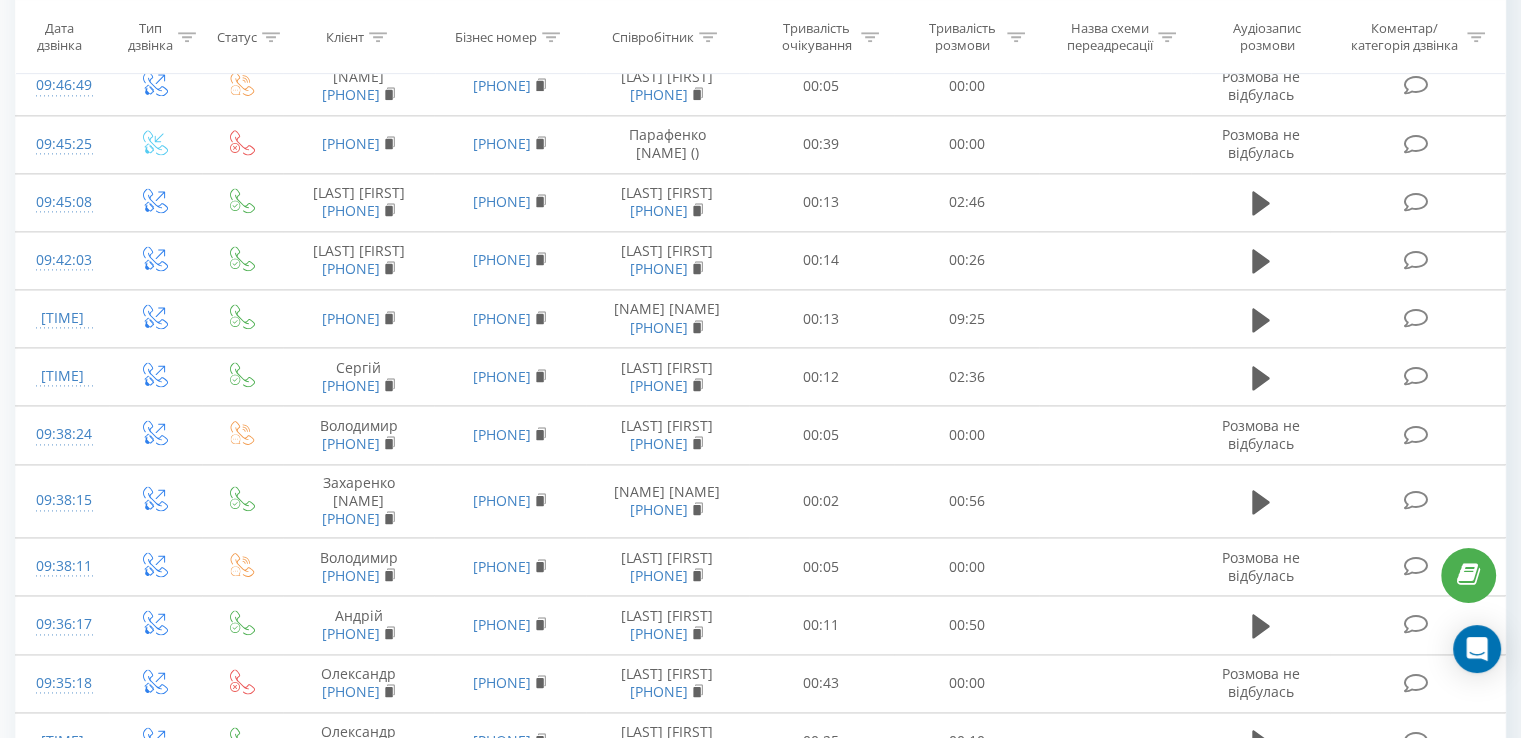 click 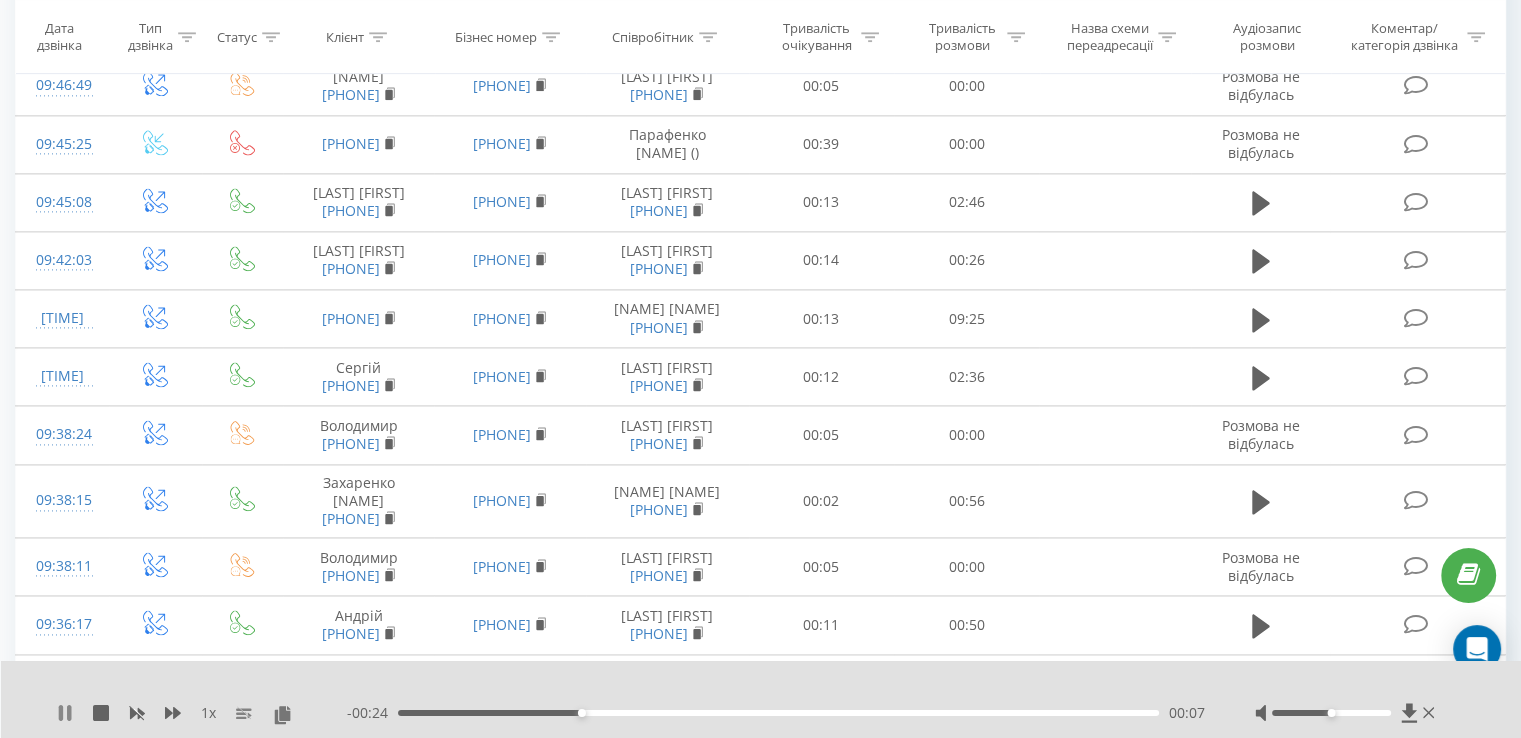 click 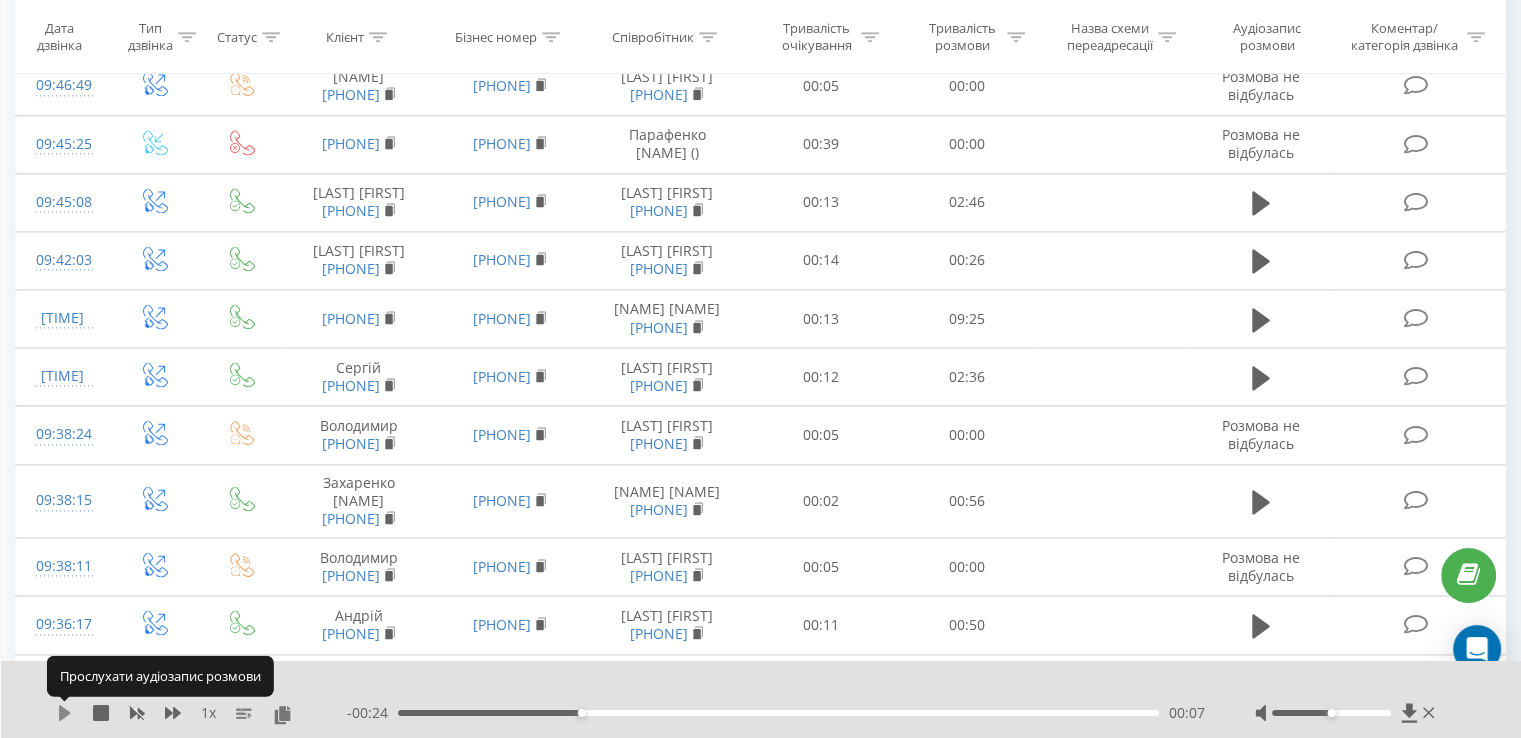 click 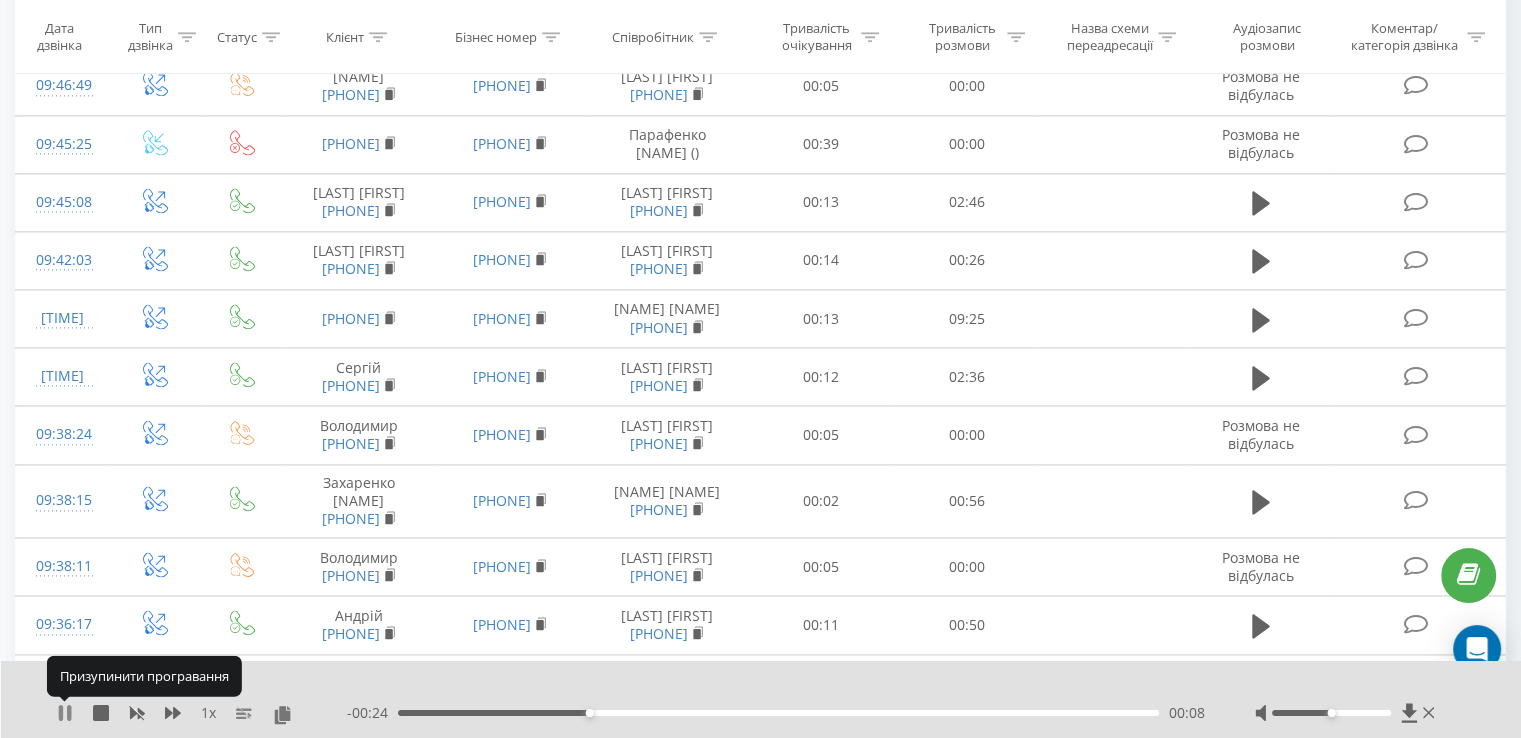 click 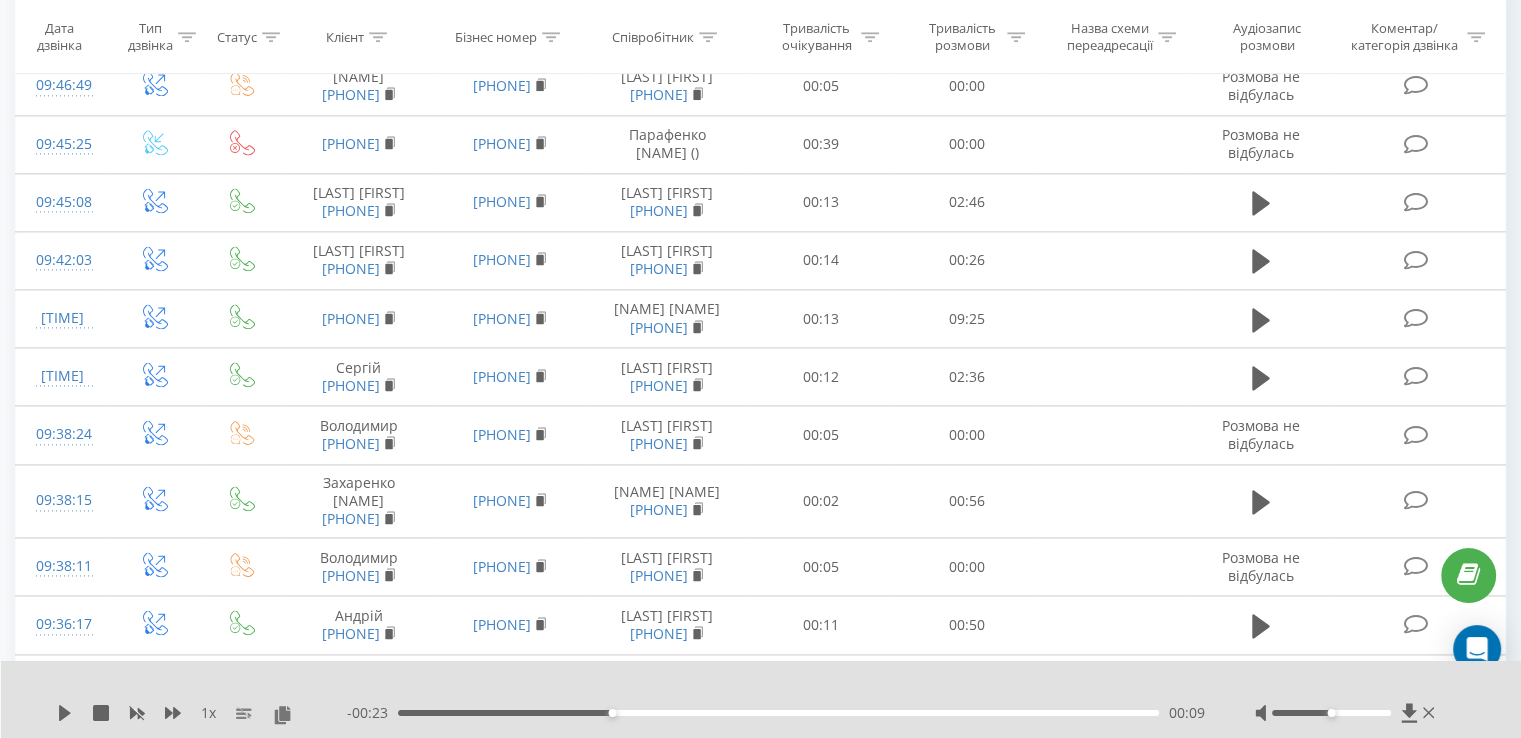 click on "1 x  - 00:23 00:09   00:09" at bounding box center (761, 699) 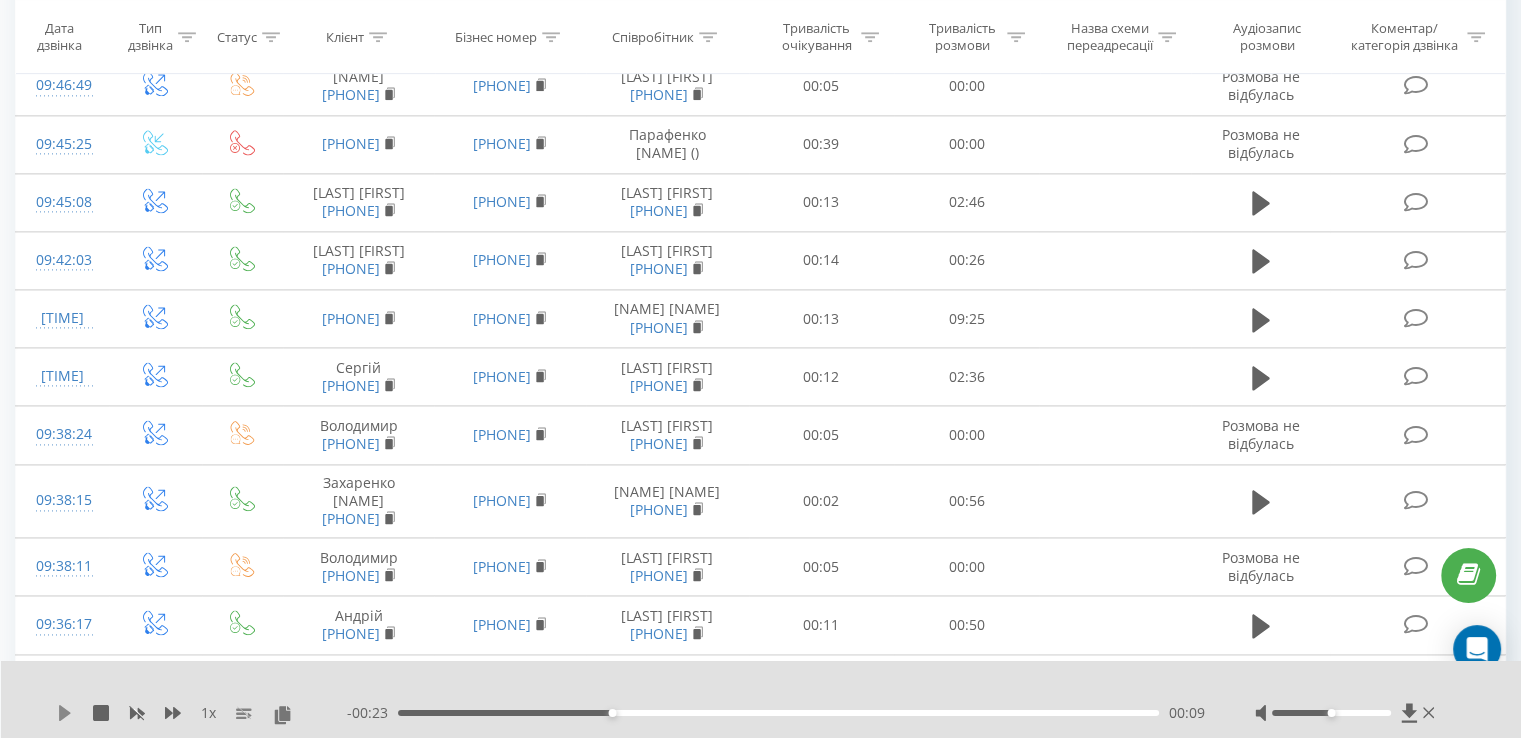 click 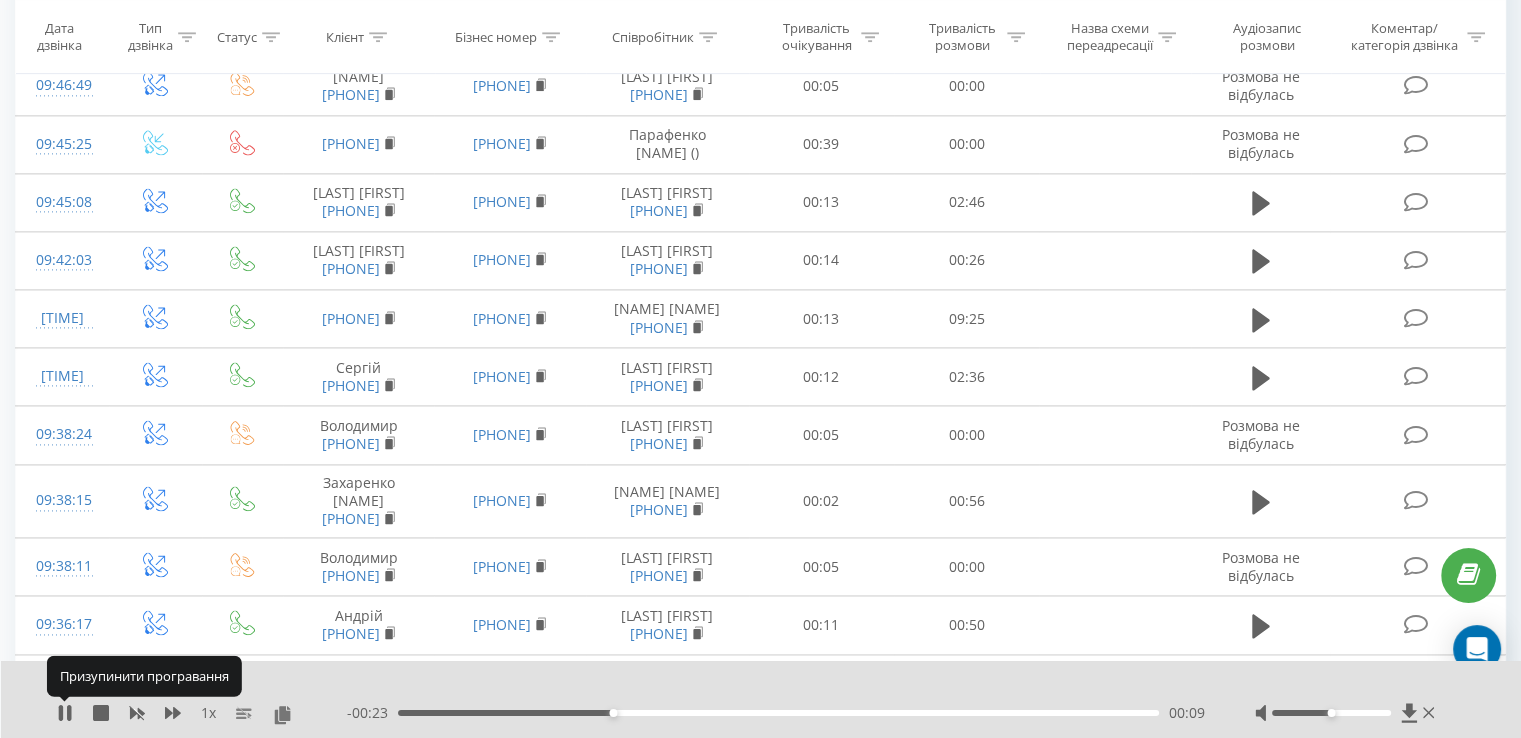 click 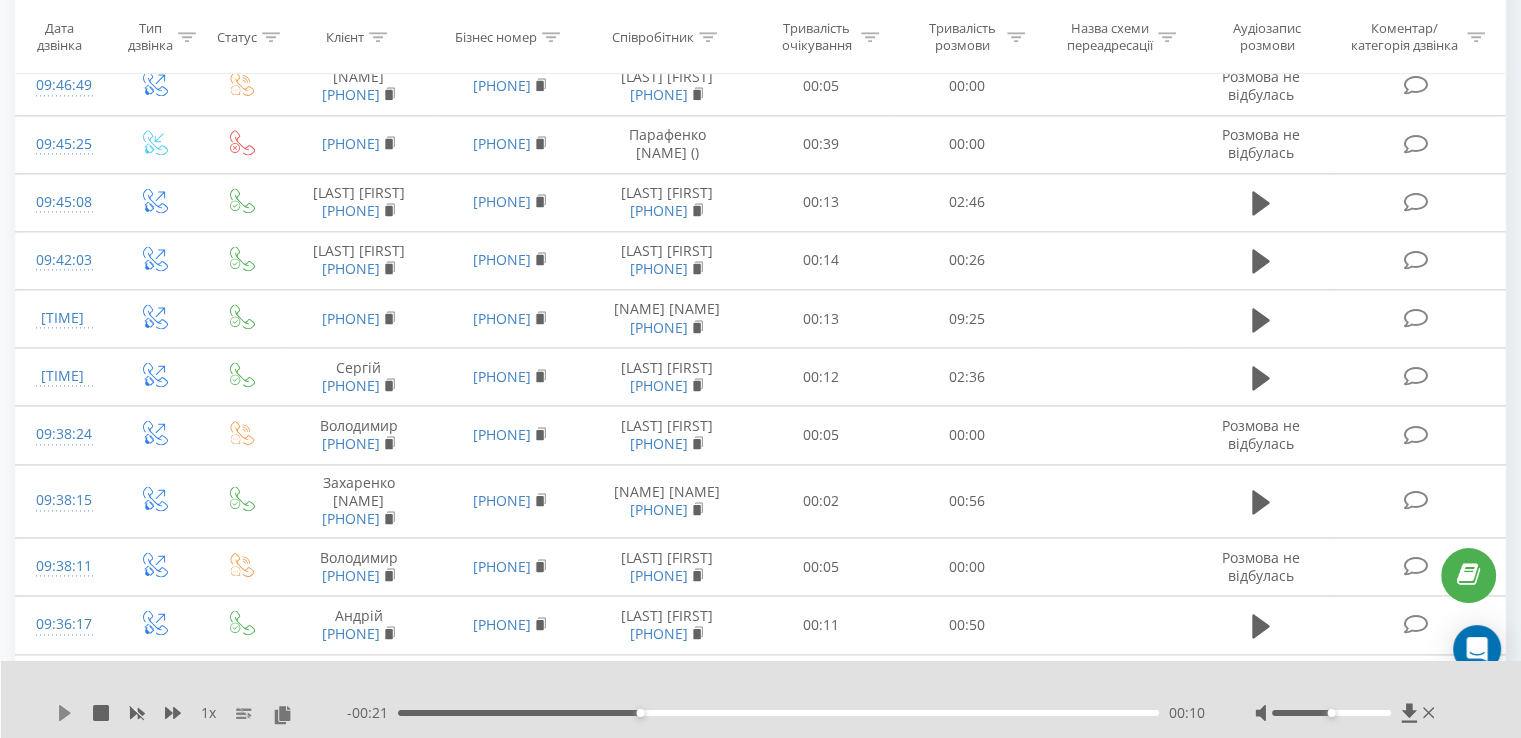 click 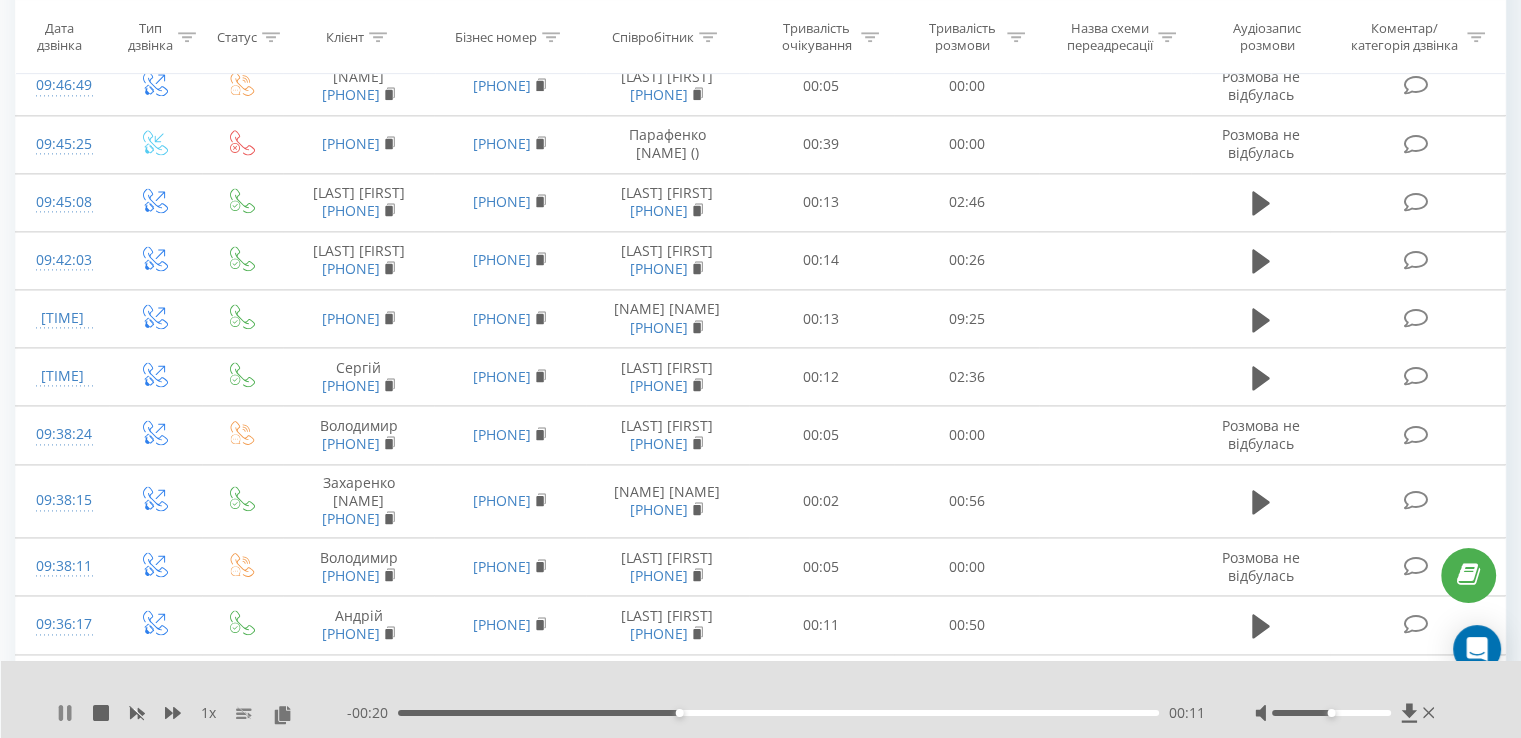 click 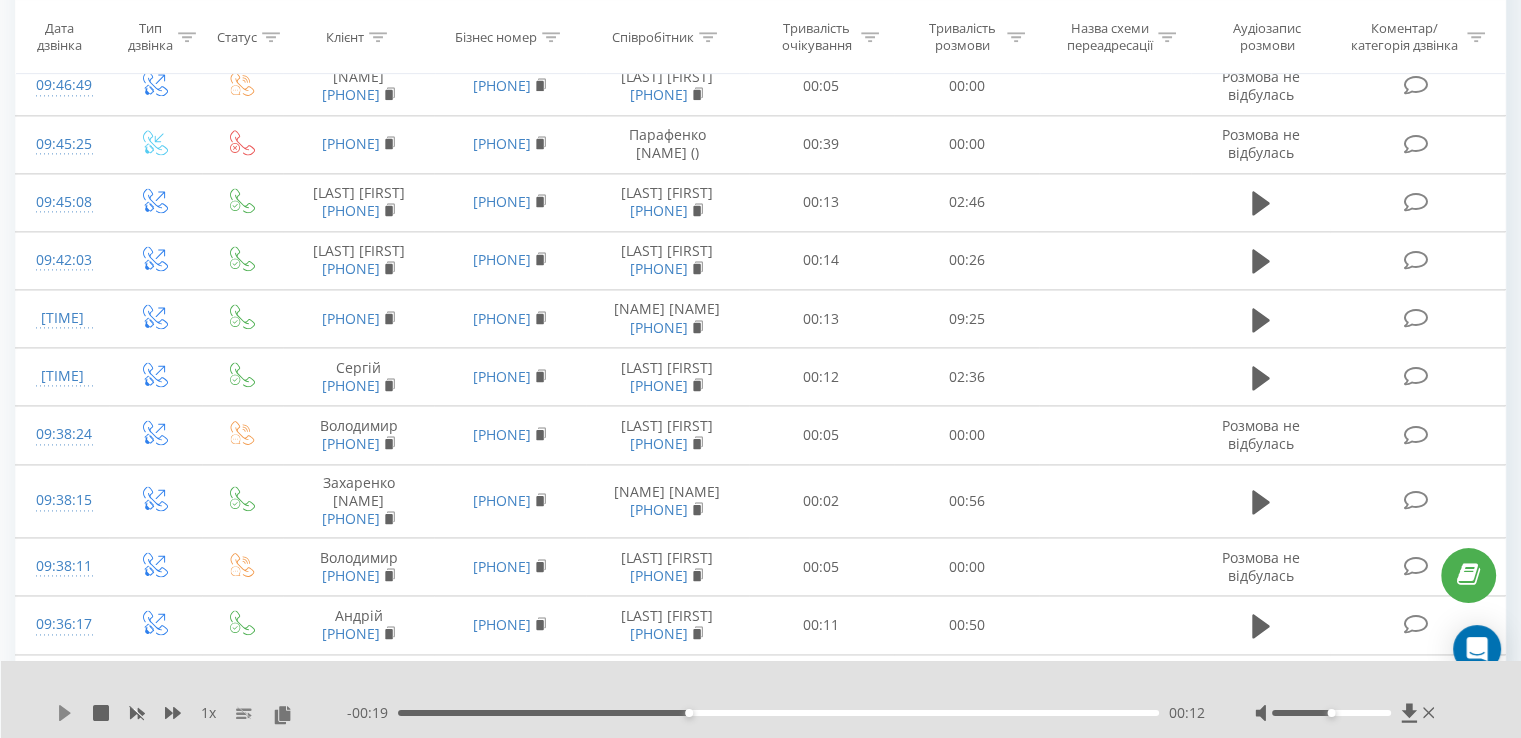click 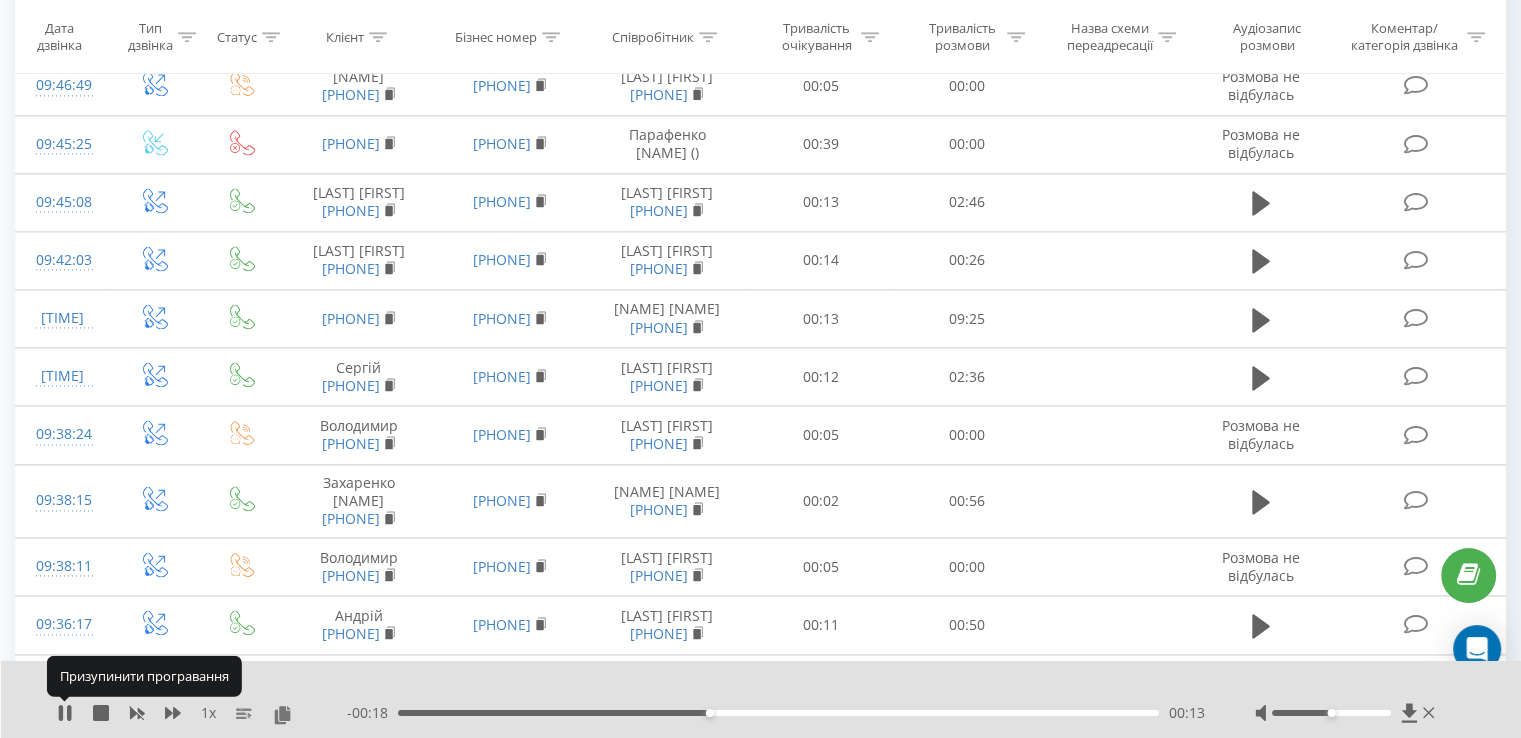 click 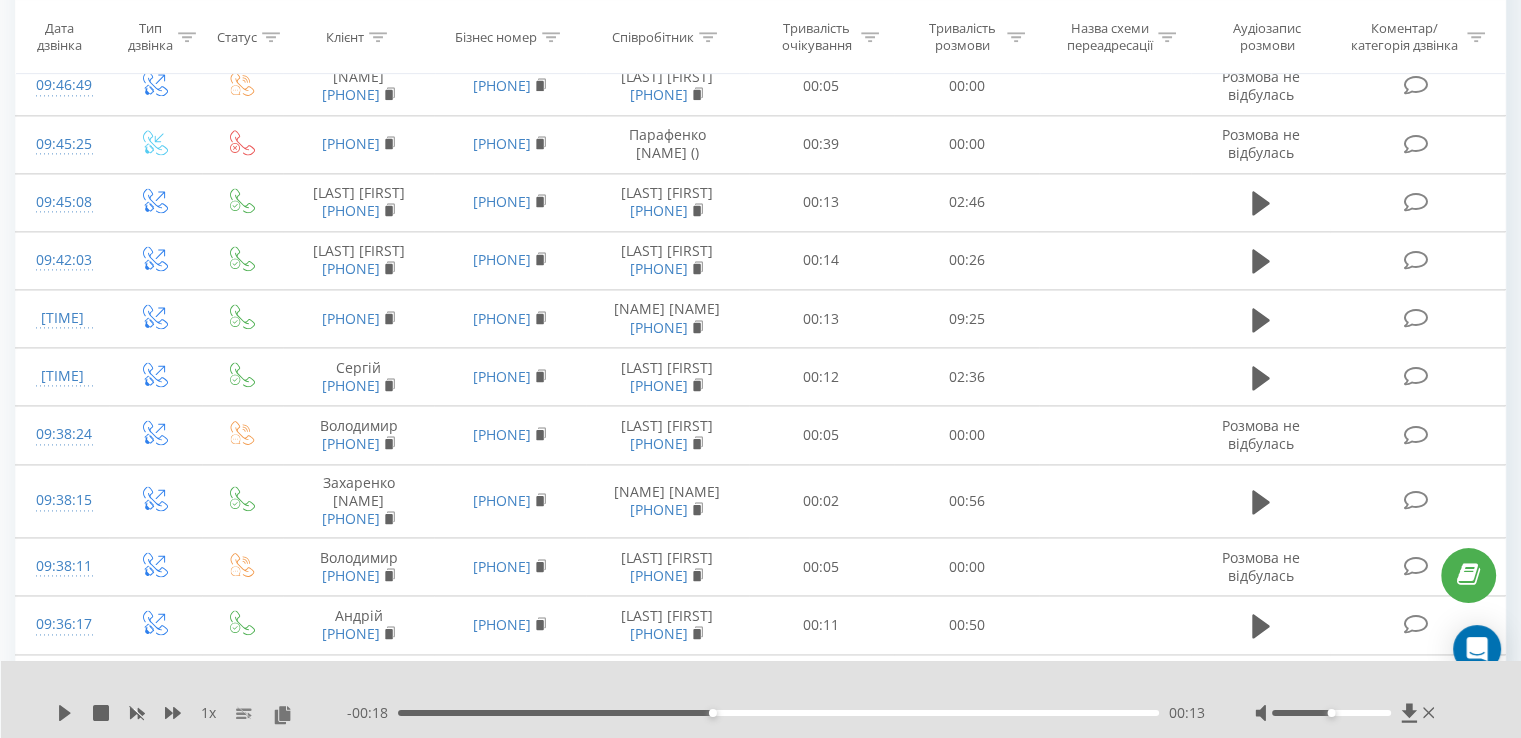 click on "1 x  - 00:18 00:13   00:13" at bounding box center (761, 699) 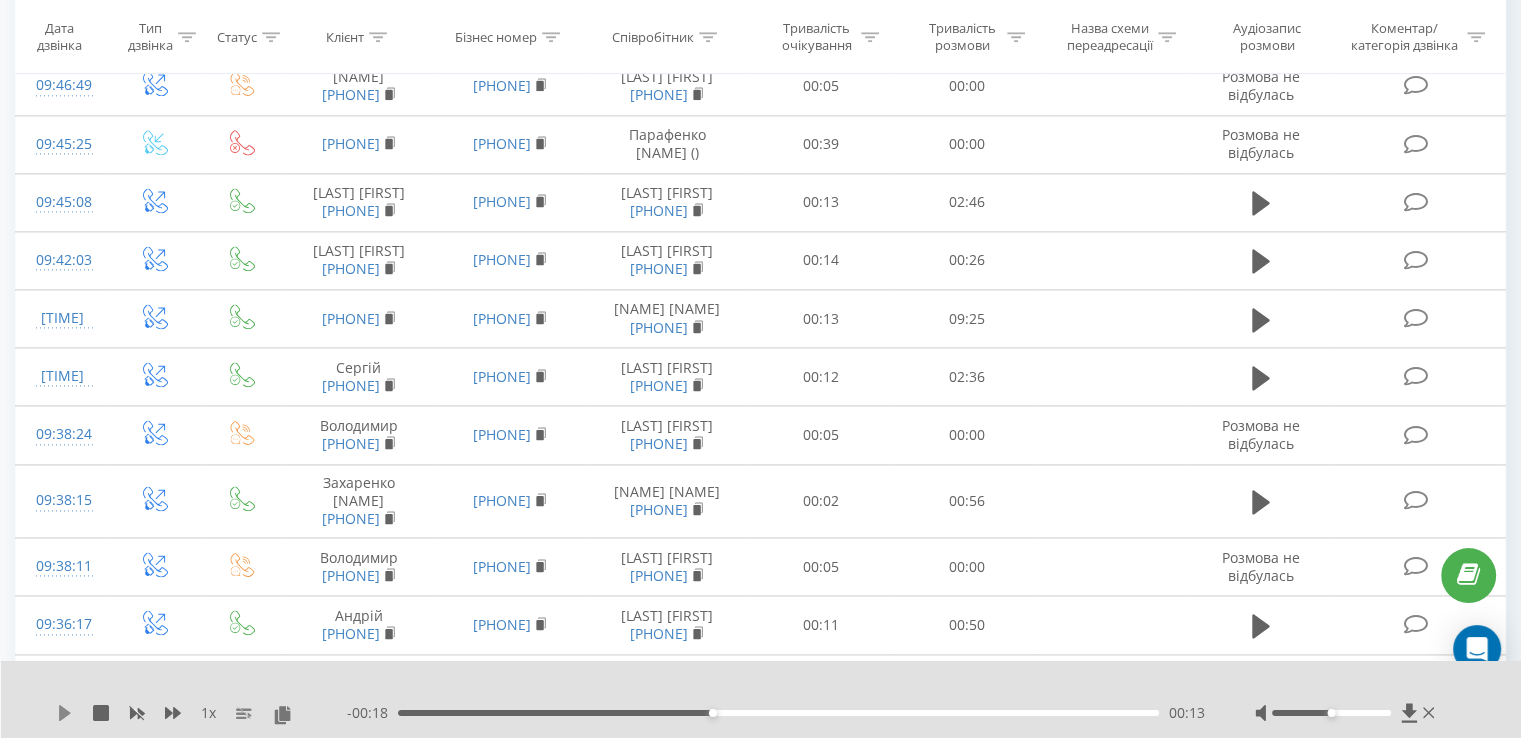 click 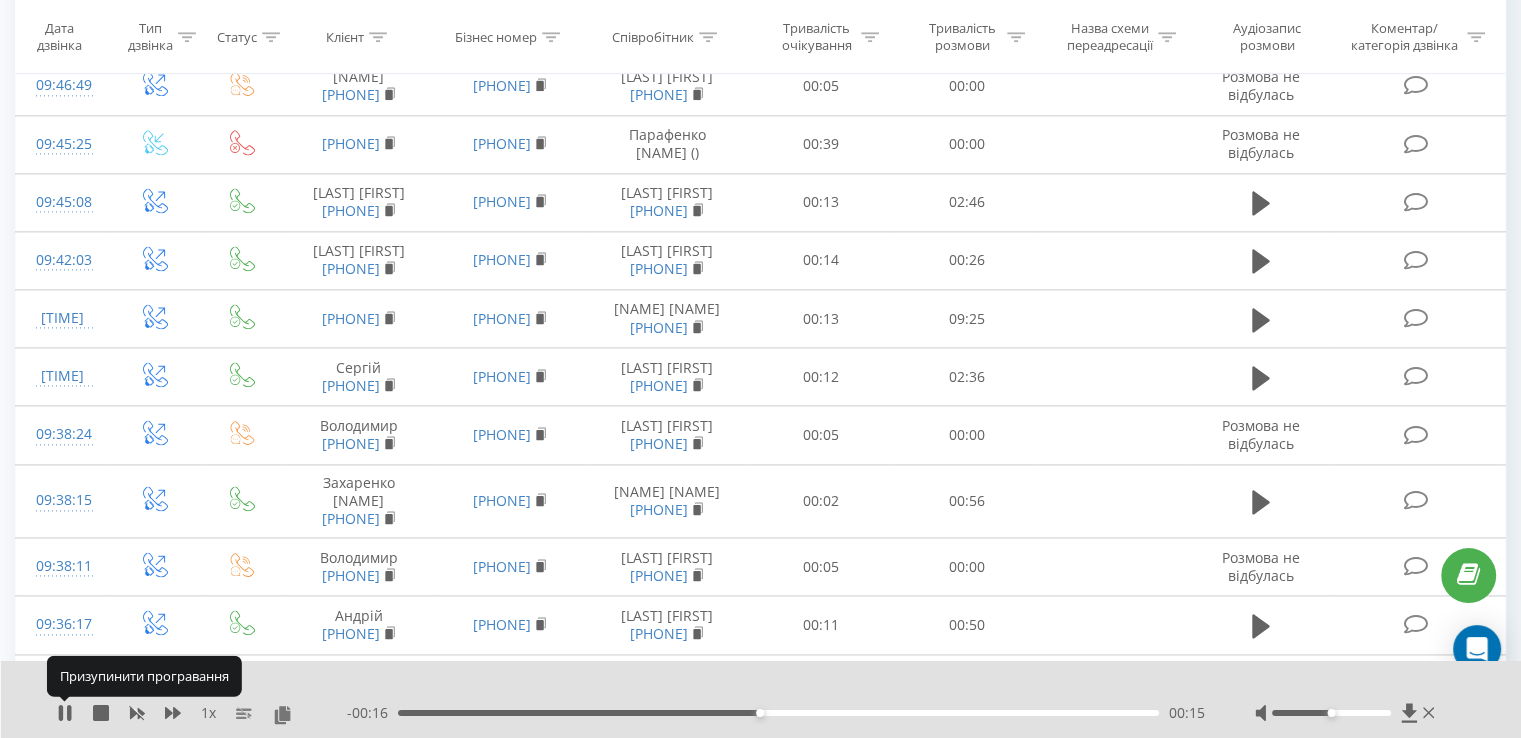 click 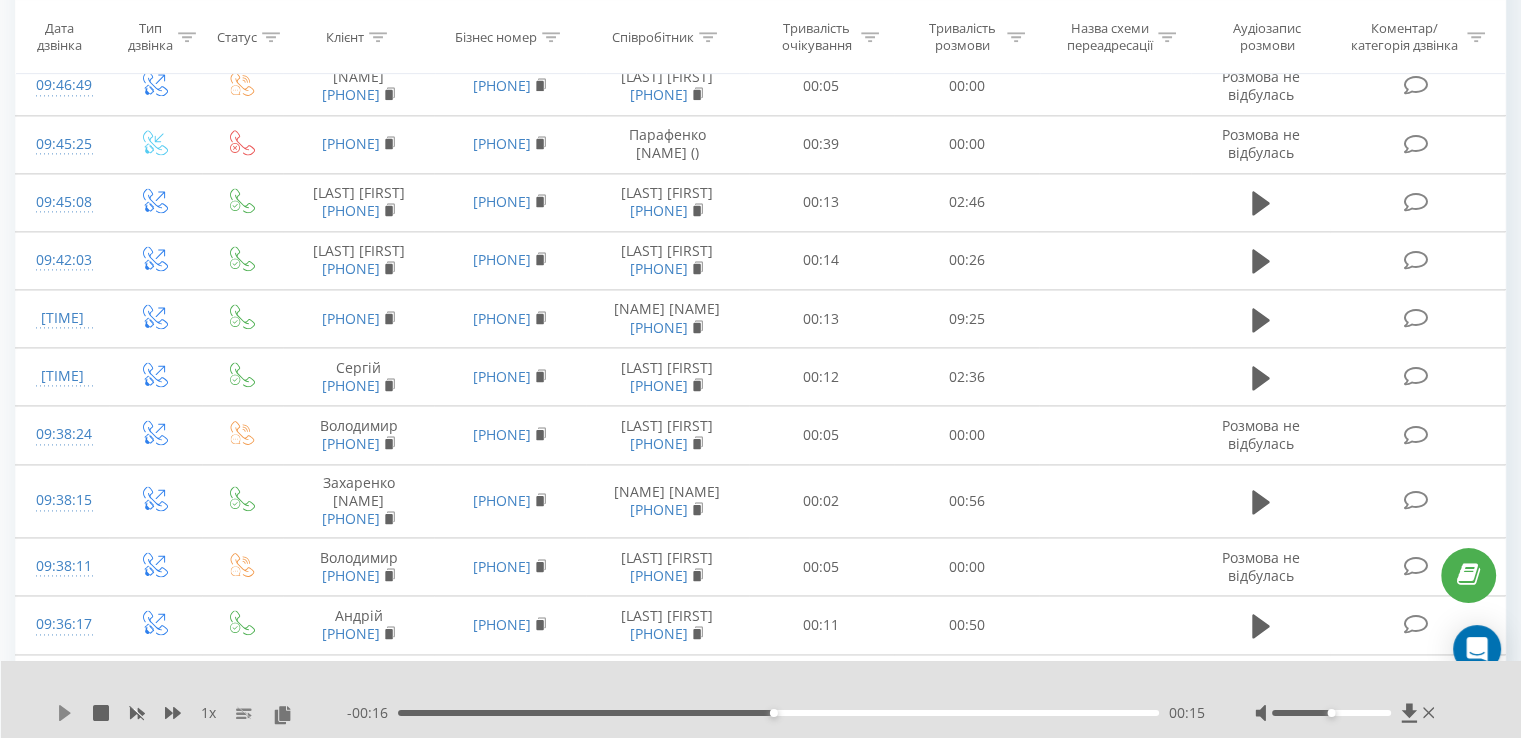 click 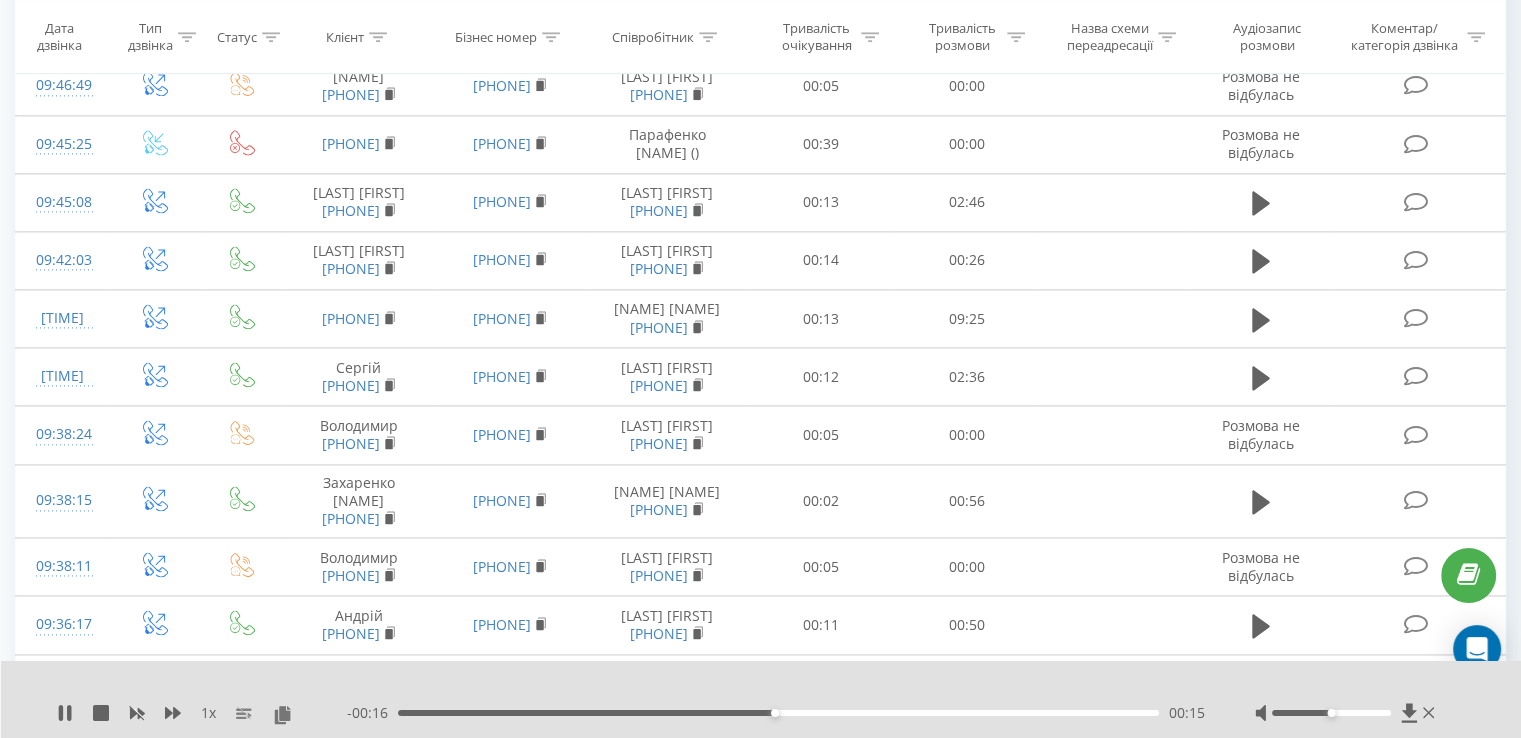 click 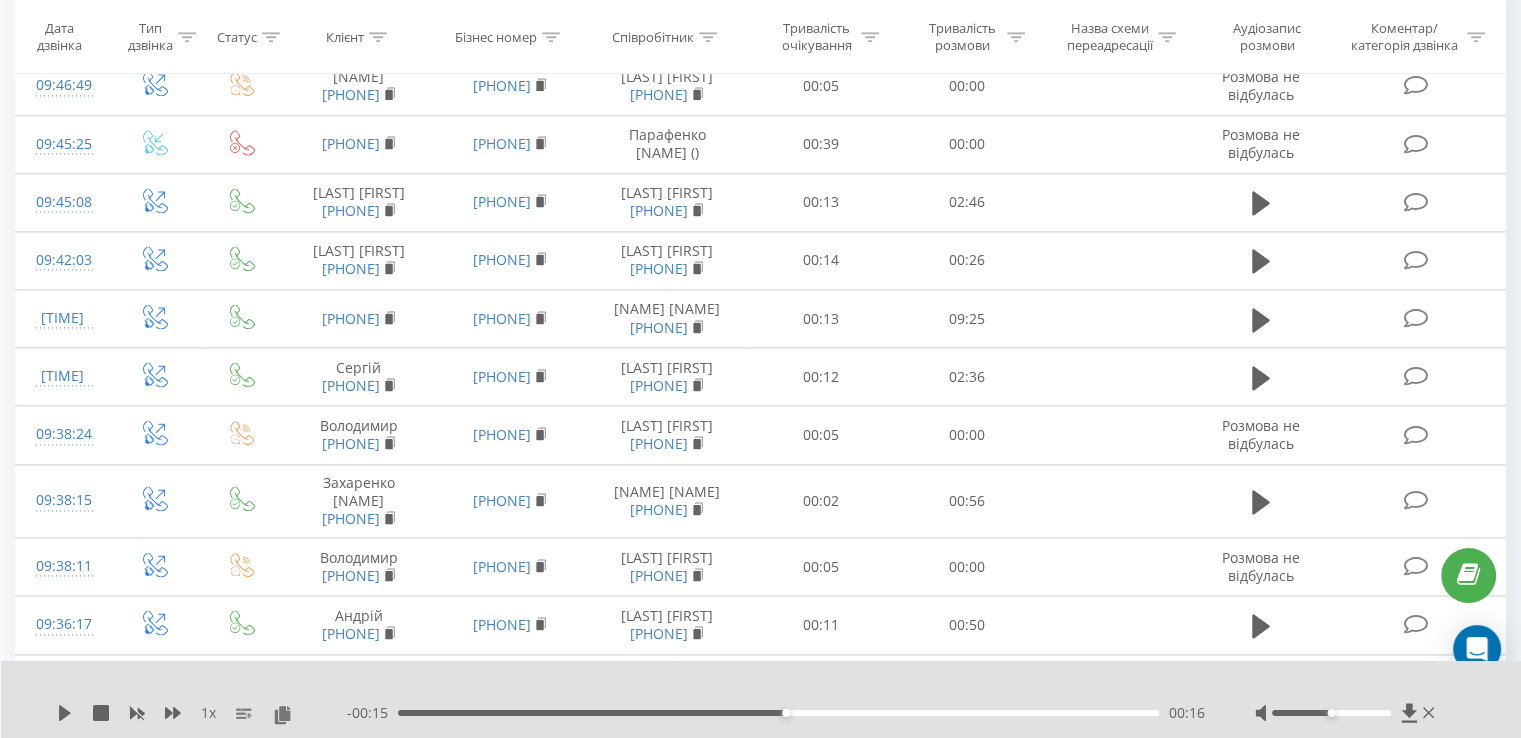 click on "00:16" at bounding box center [778, 713] 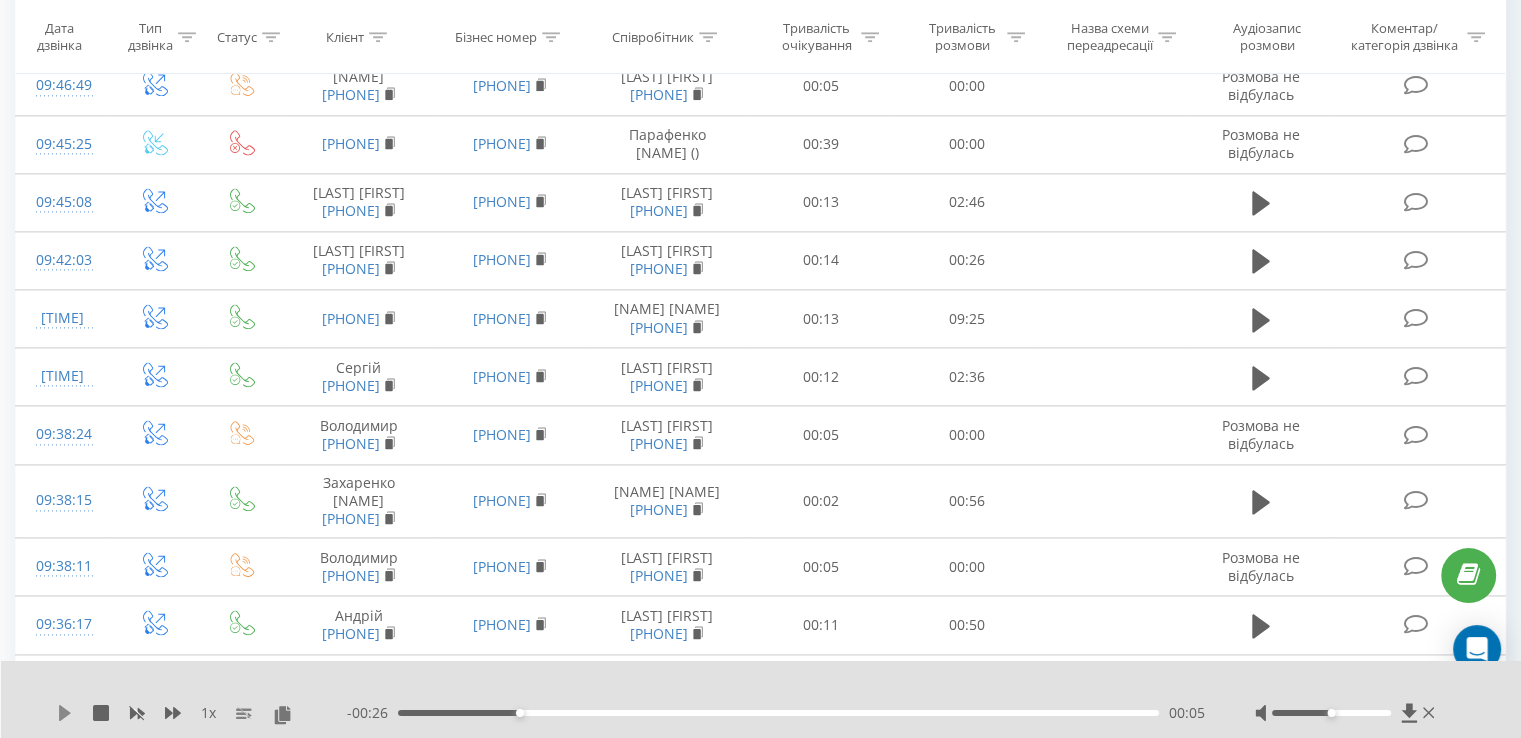 click 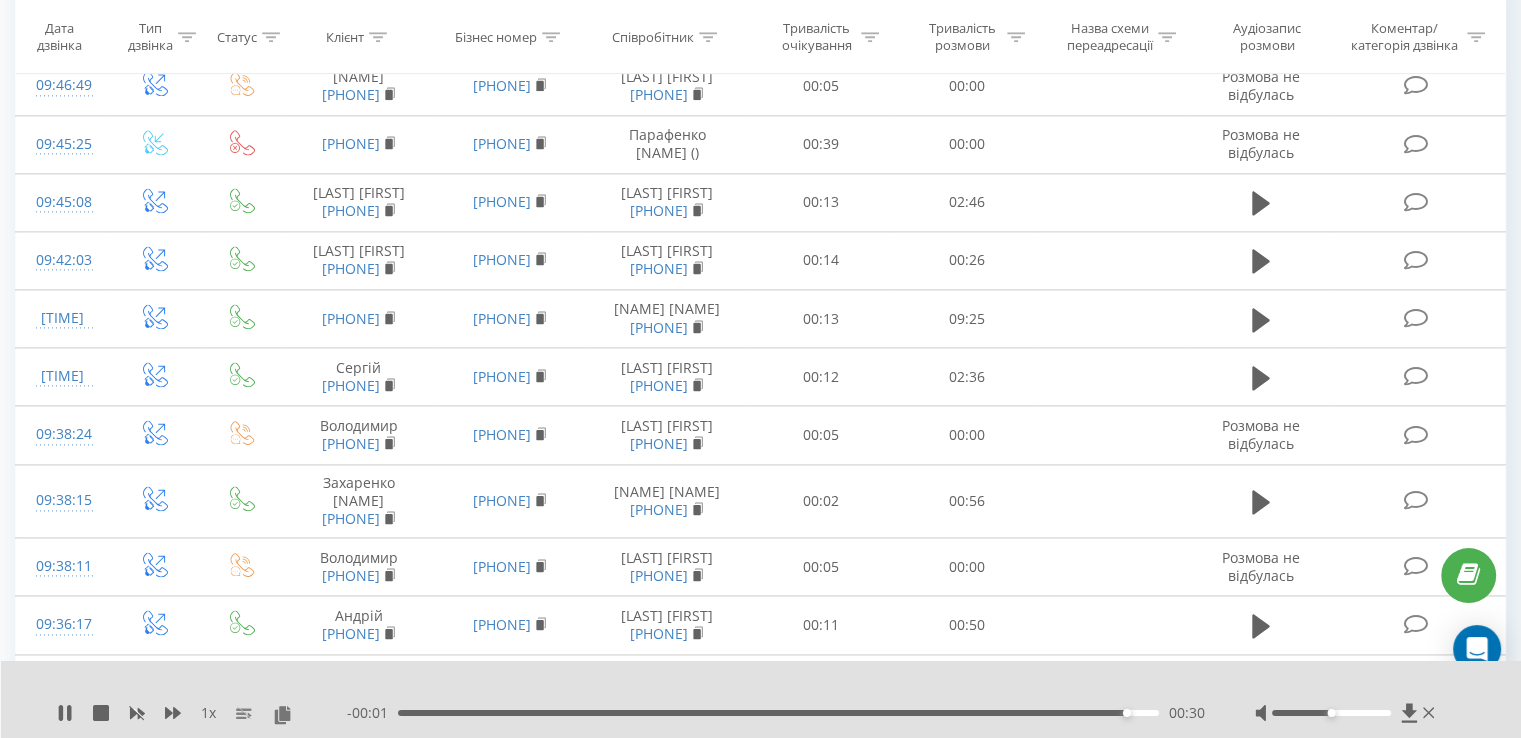 click on "- 00:01 00:30   00:30" at bounding box center (776, 713) 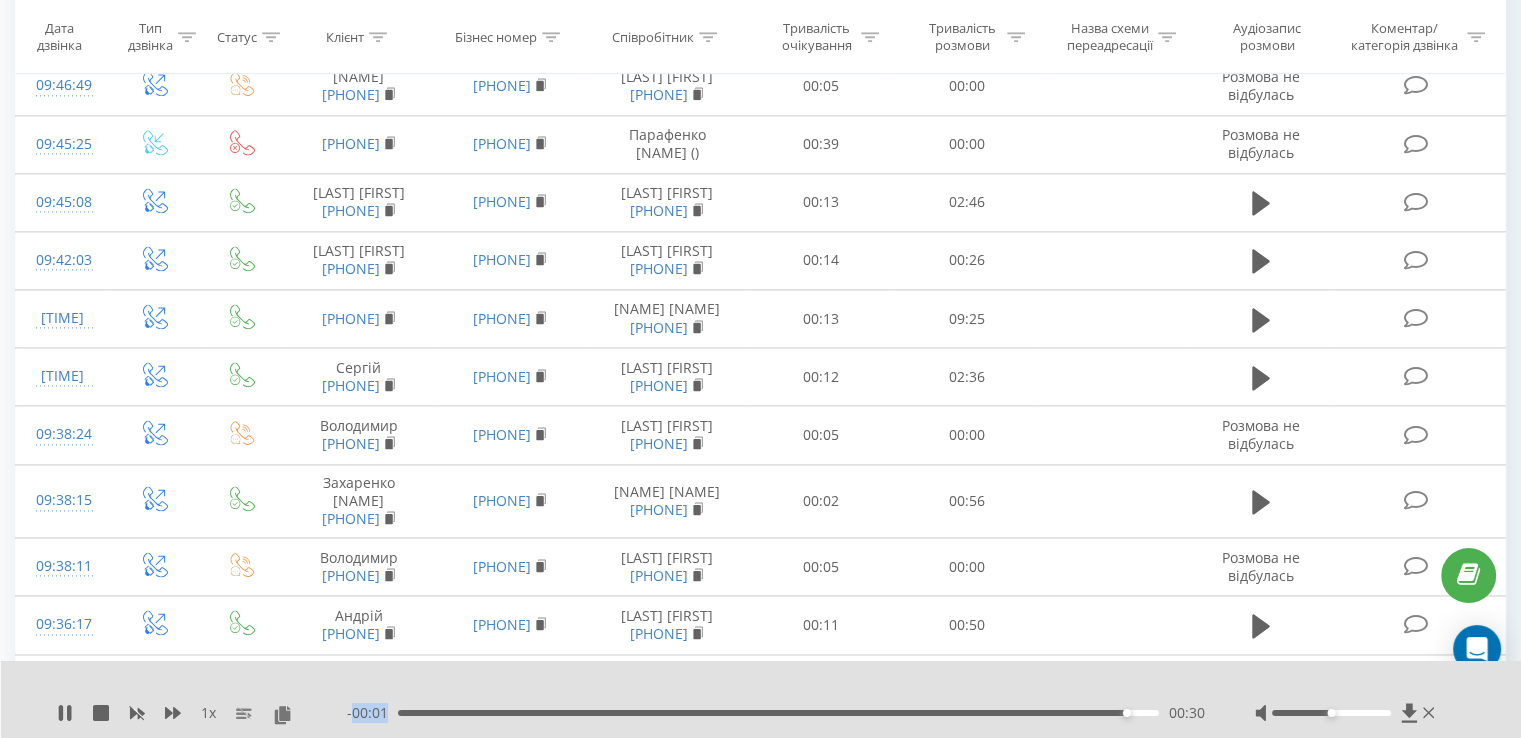 click on "00:30" at bounding box center [778, 713] 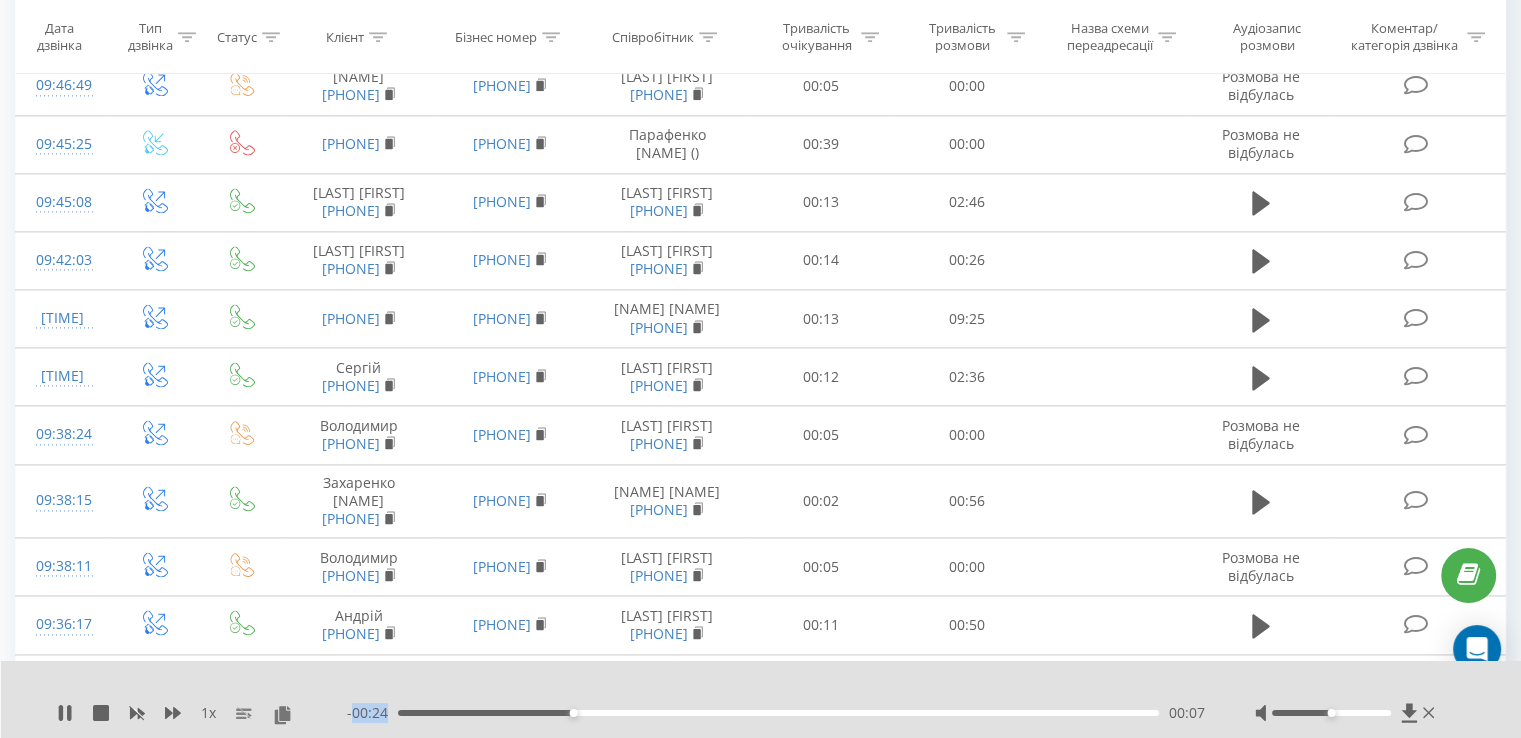 click on "00:07" at bounding box center (778, 713) 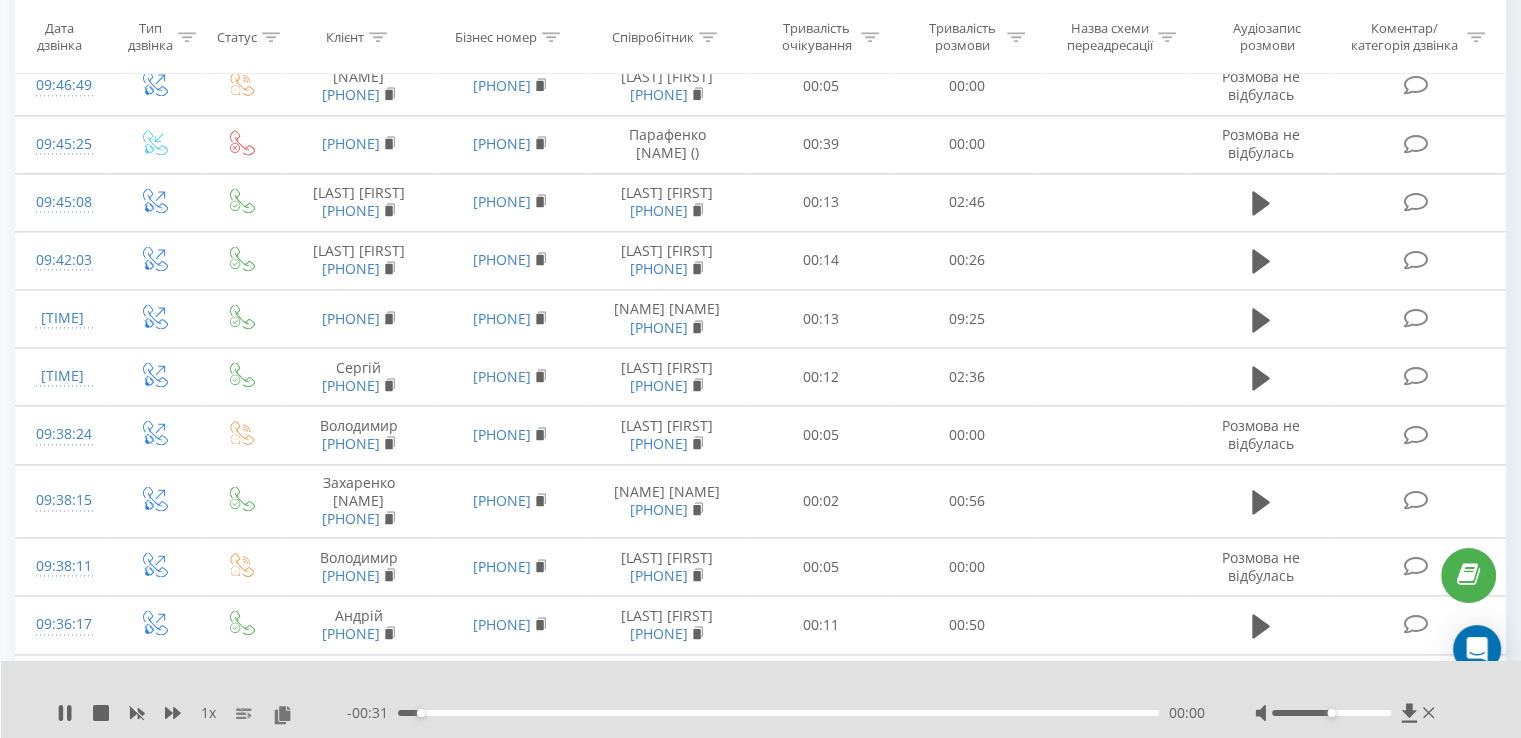 click at bounding box center (748, 687) 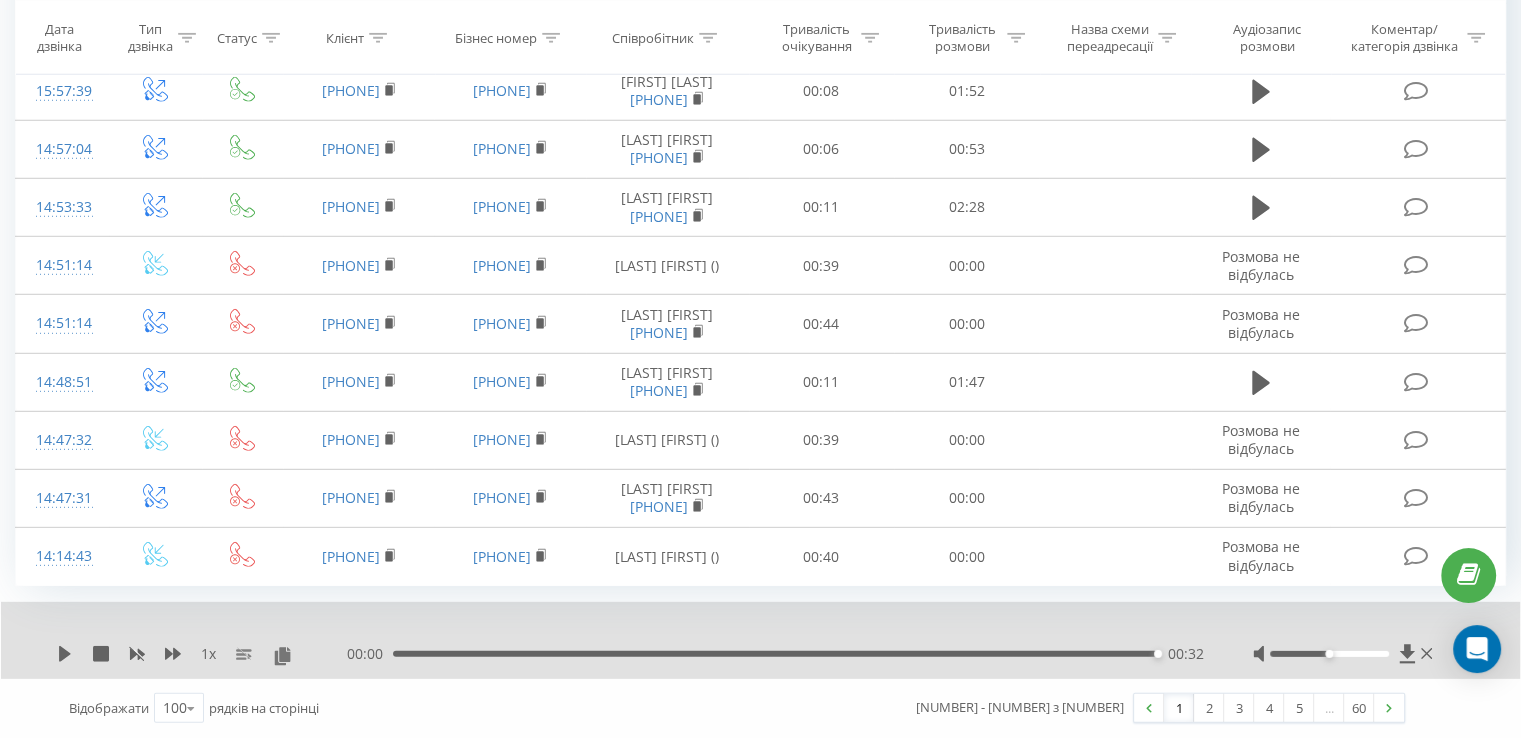 scroll, scrollTop: 7232, scrollLeft: 0, axis: vertical 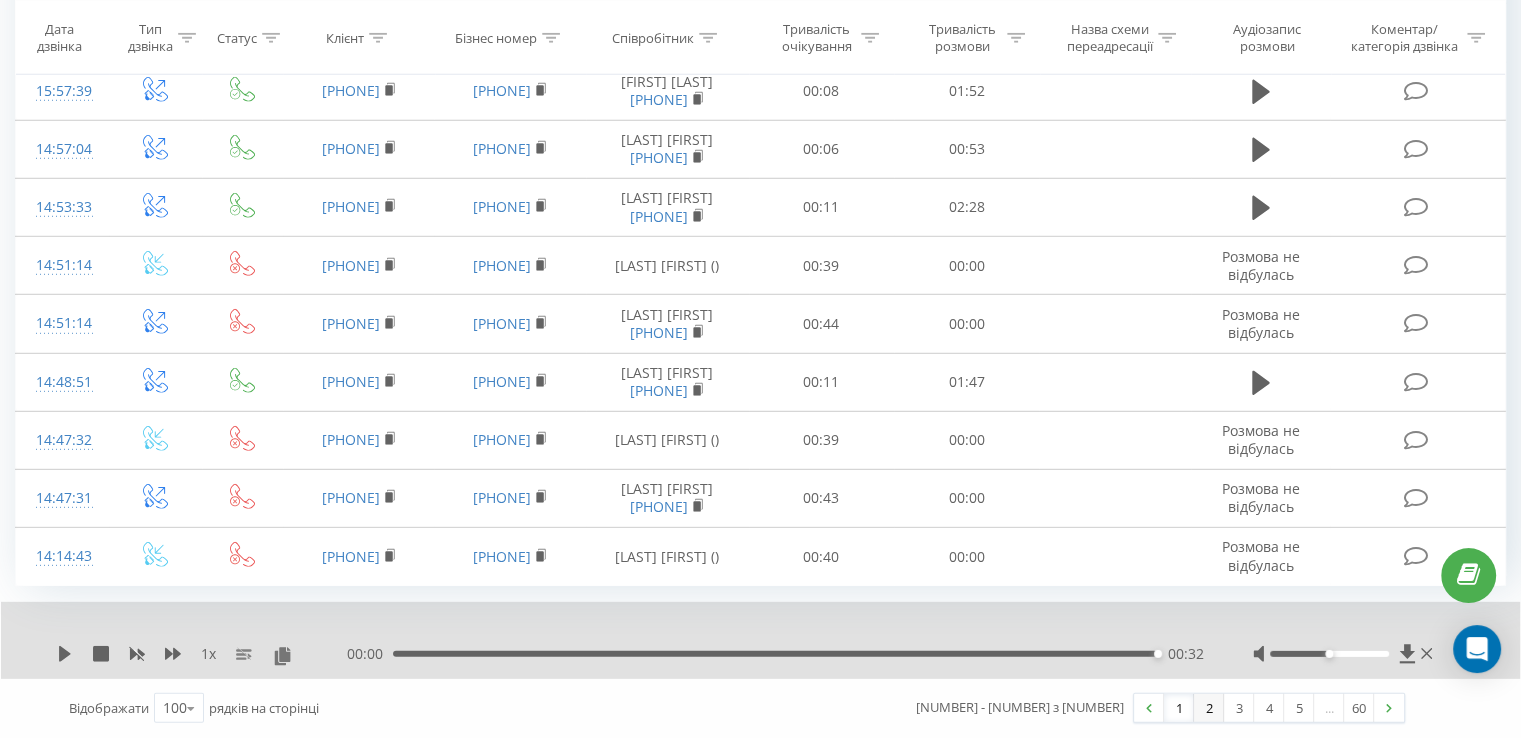 click on "2" at bounding box center [1209, 708] 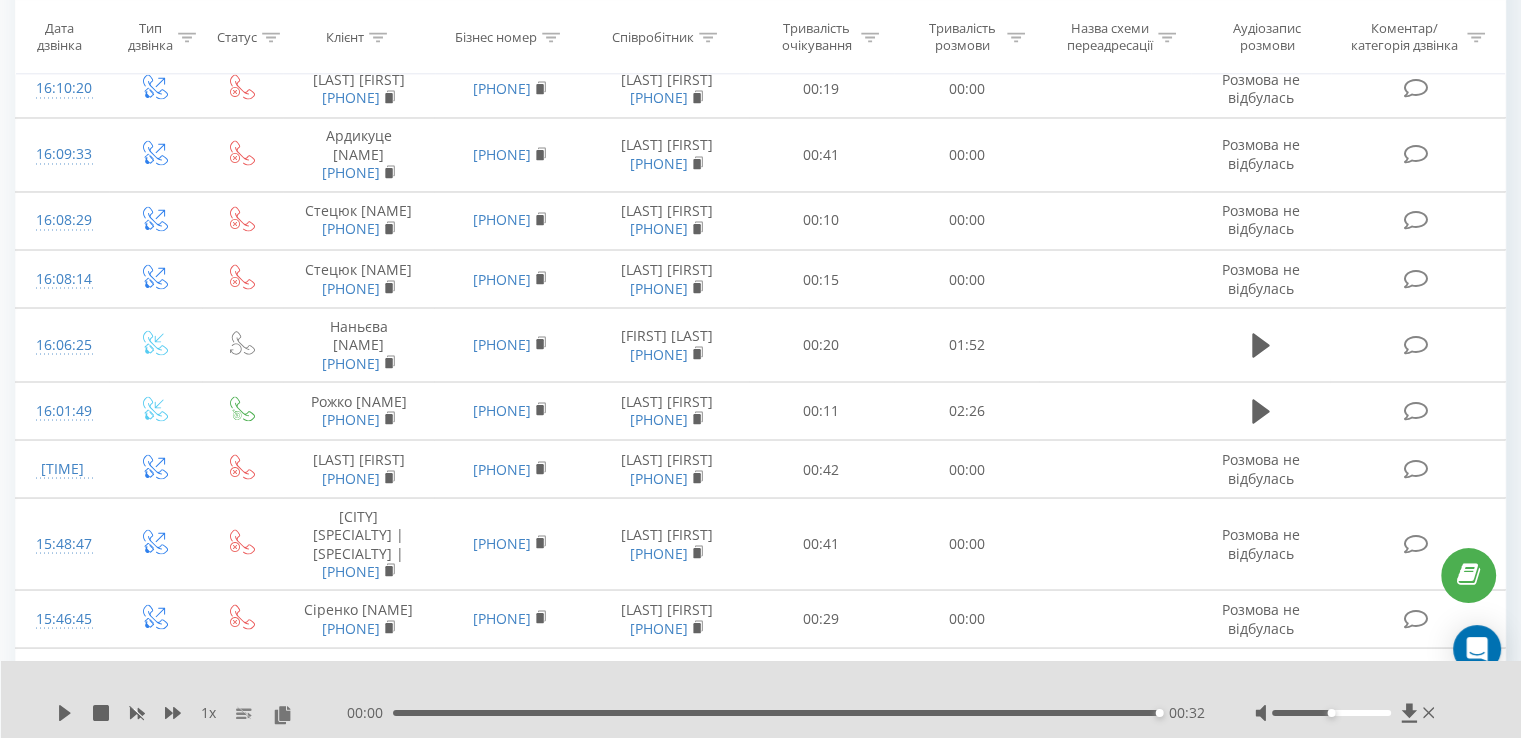 scroll, scrollTop: 3332, scrollLeft: 0, axis: vertical 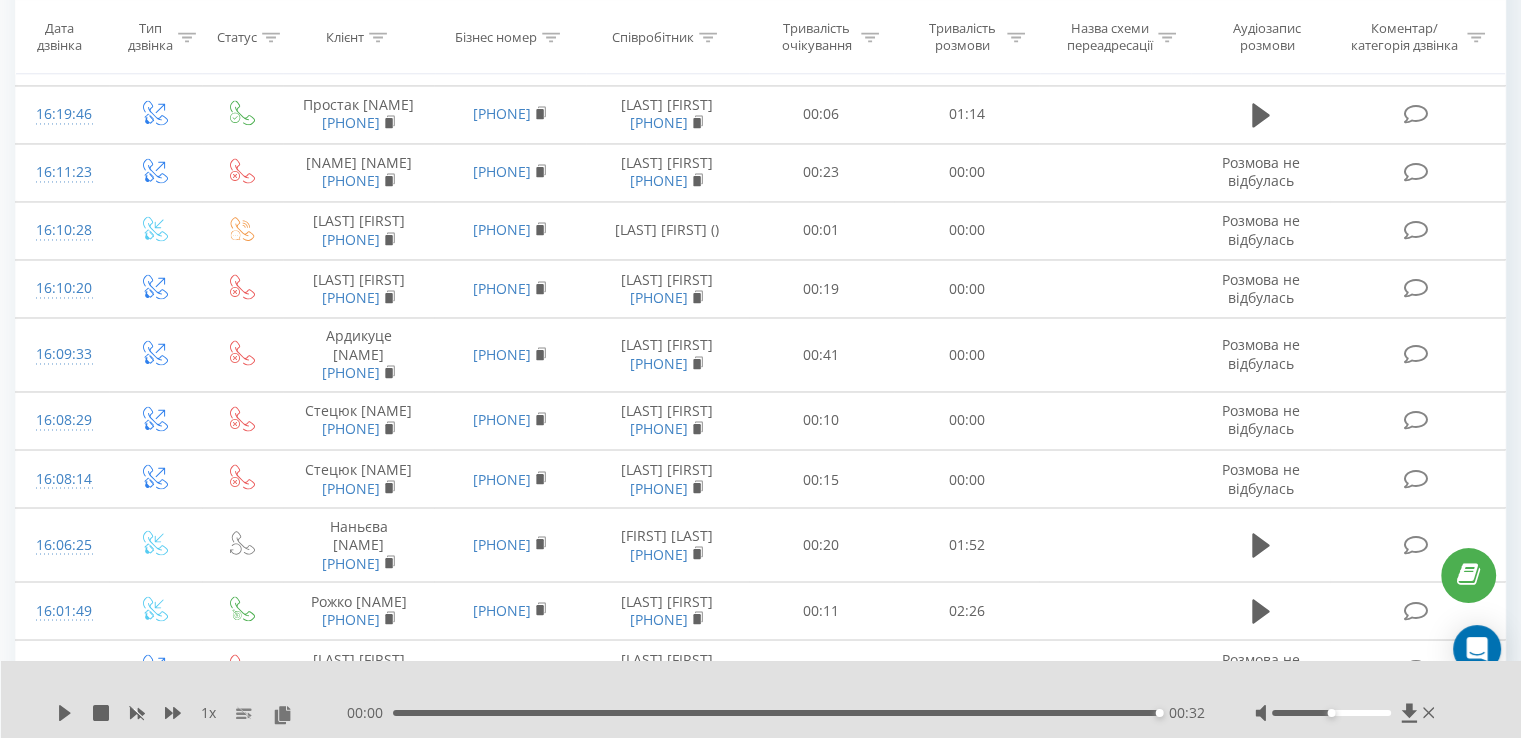 click 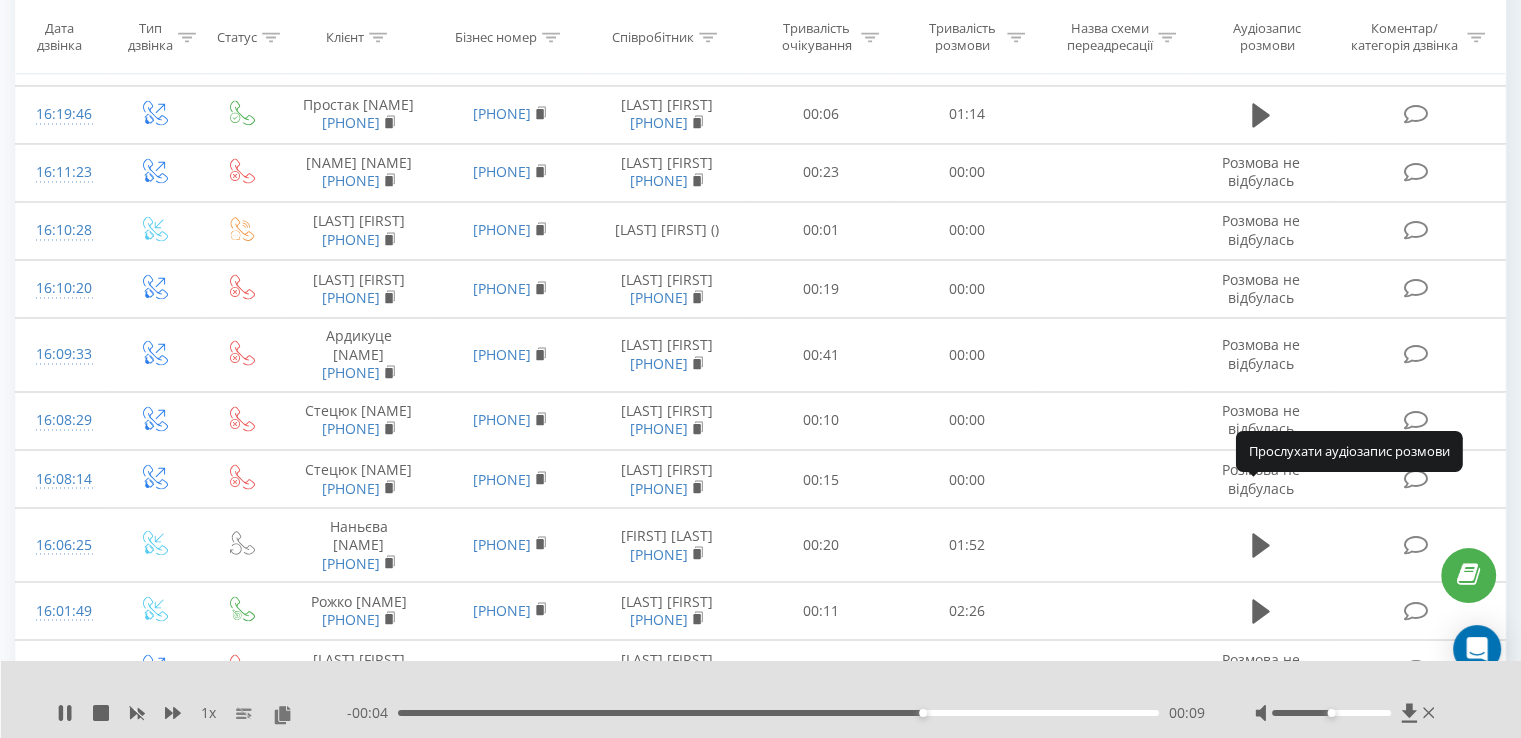 click 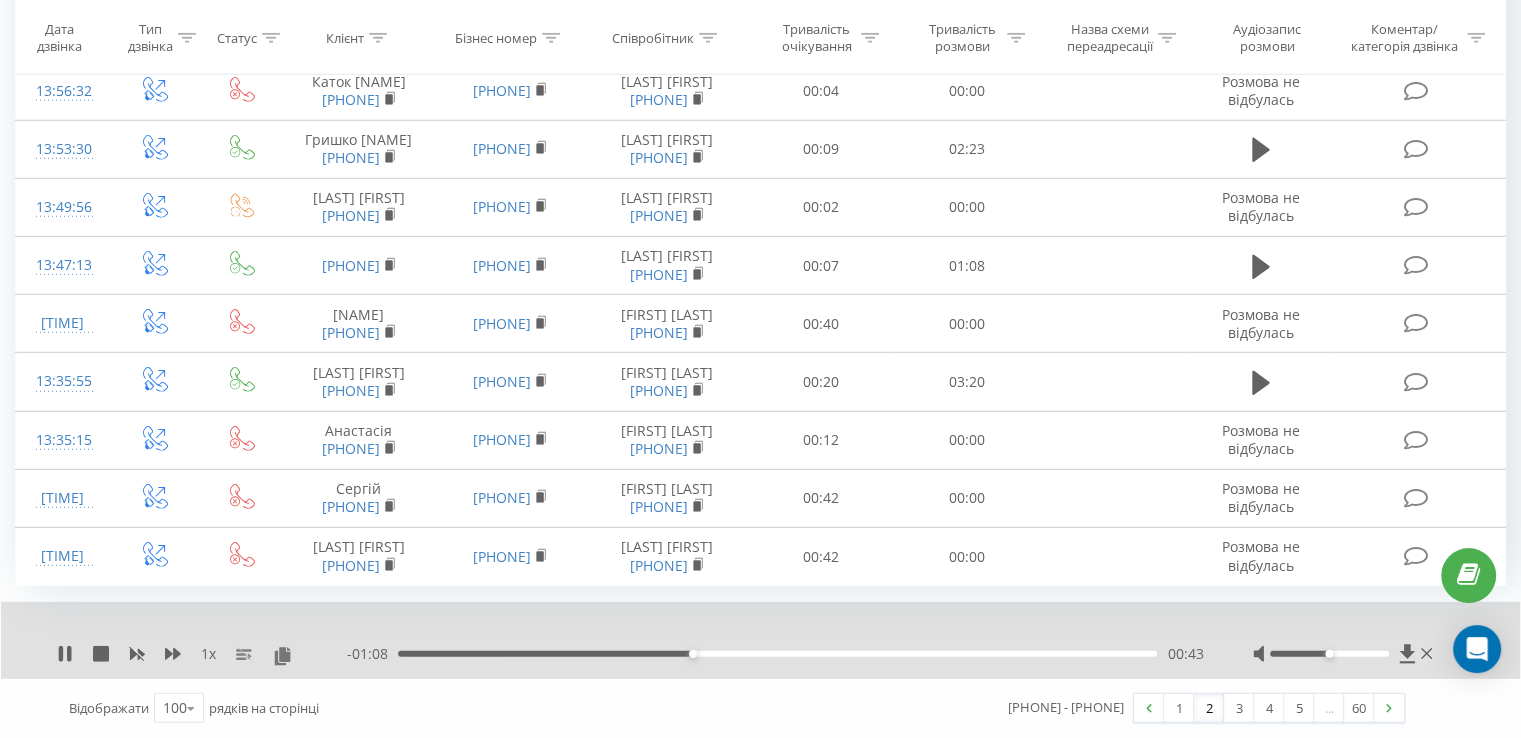 scroll, scrollTop: 7571, scrollLeft: 0, axis: vertical 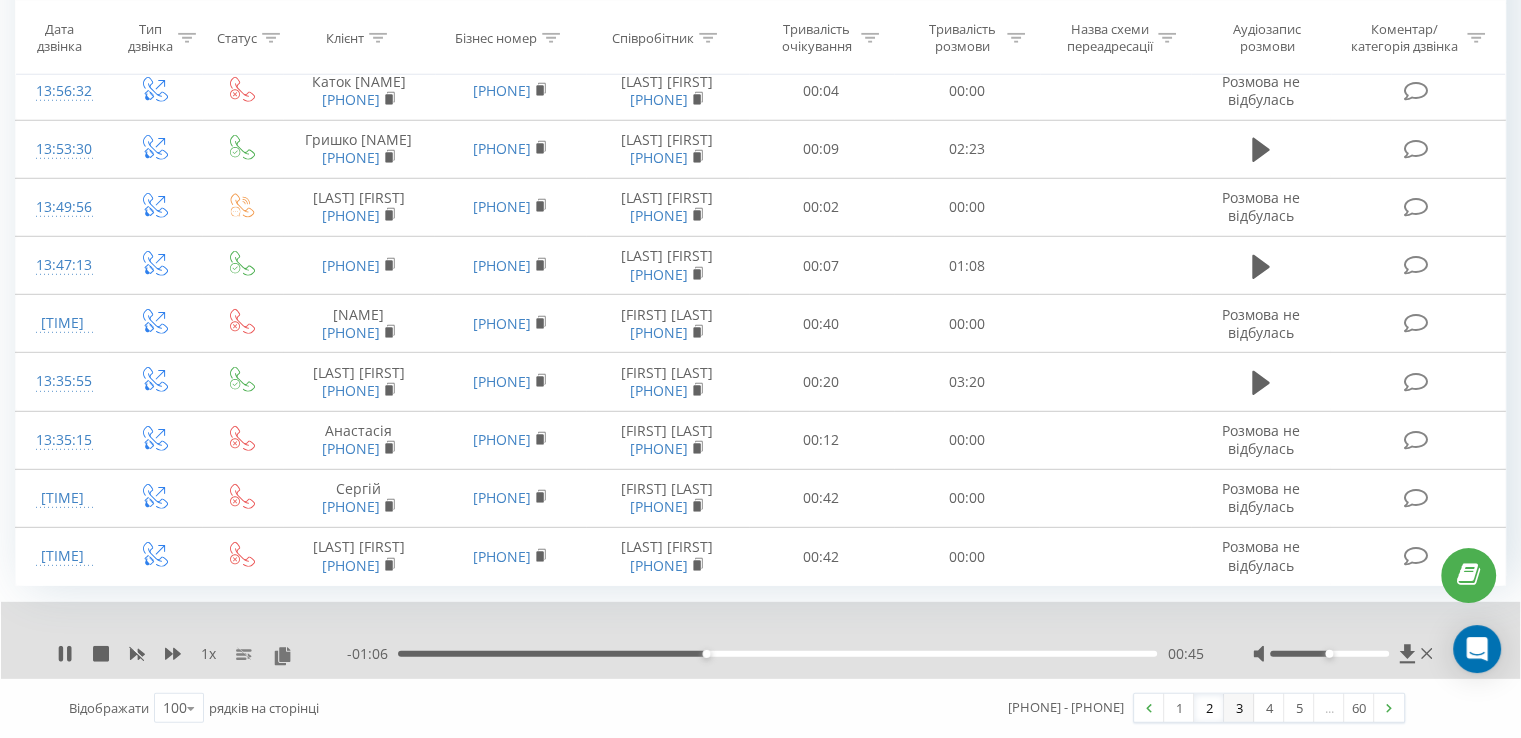 click on "3" at bounding box center [1239, 708] 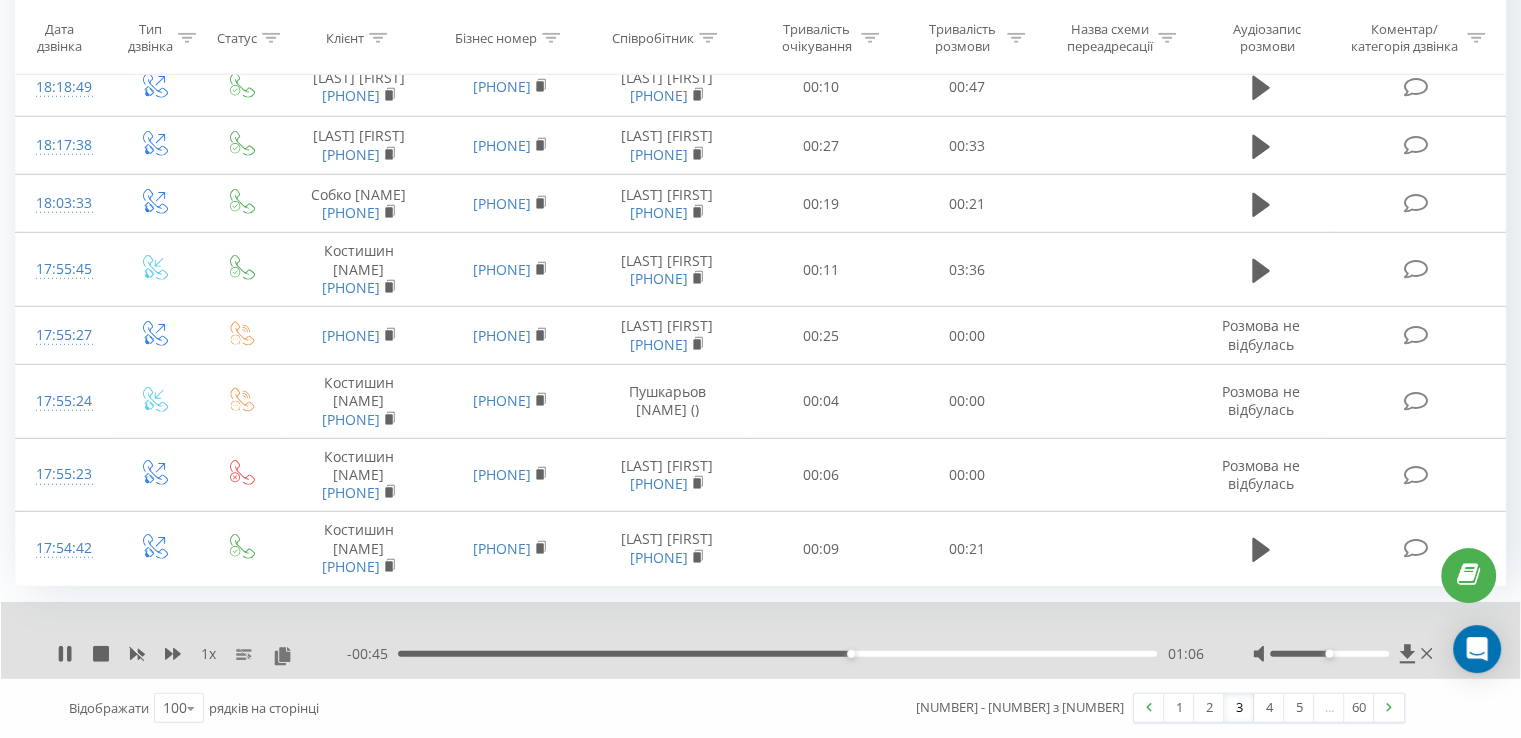 scroll, scrollTop: 7386, scrollLeft: 0, axis: vertical 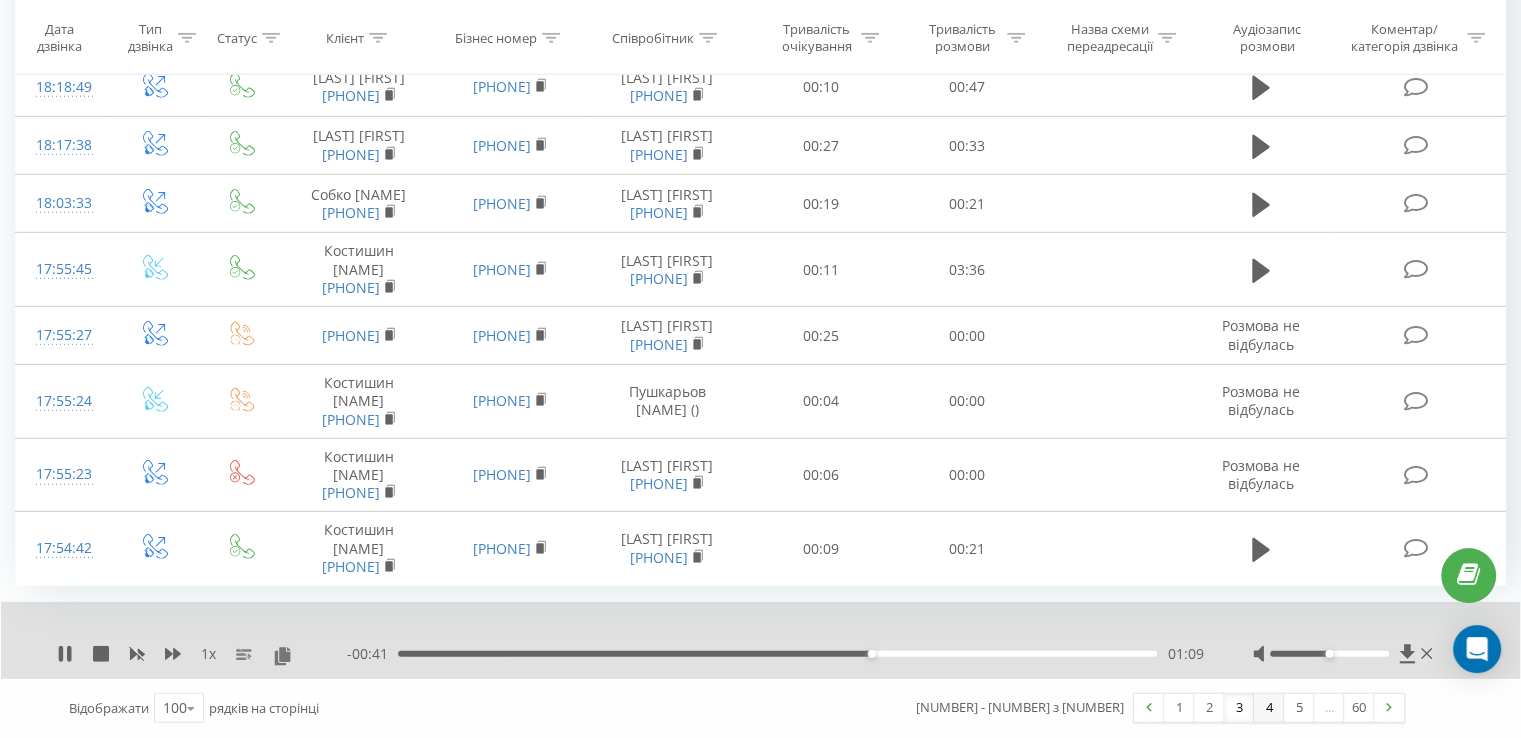 click on "4" at bounding box center (1269, 708) 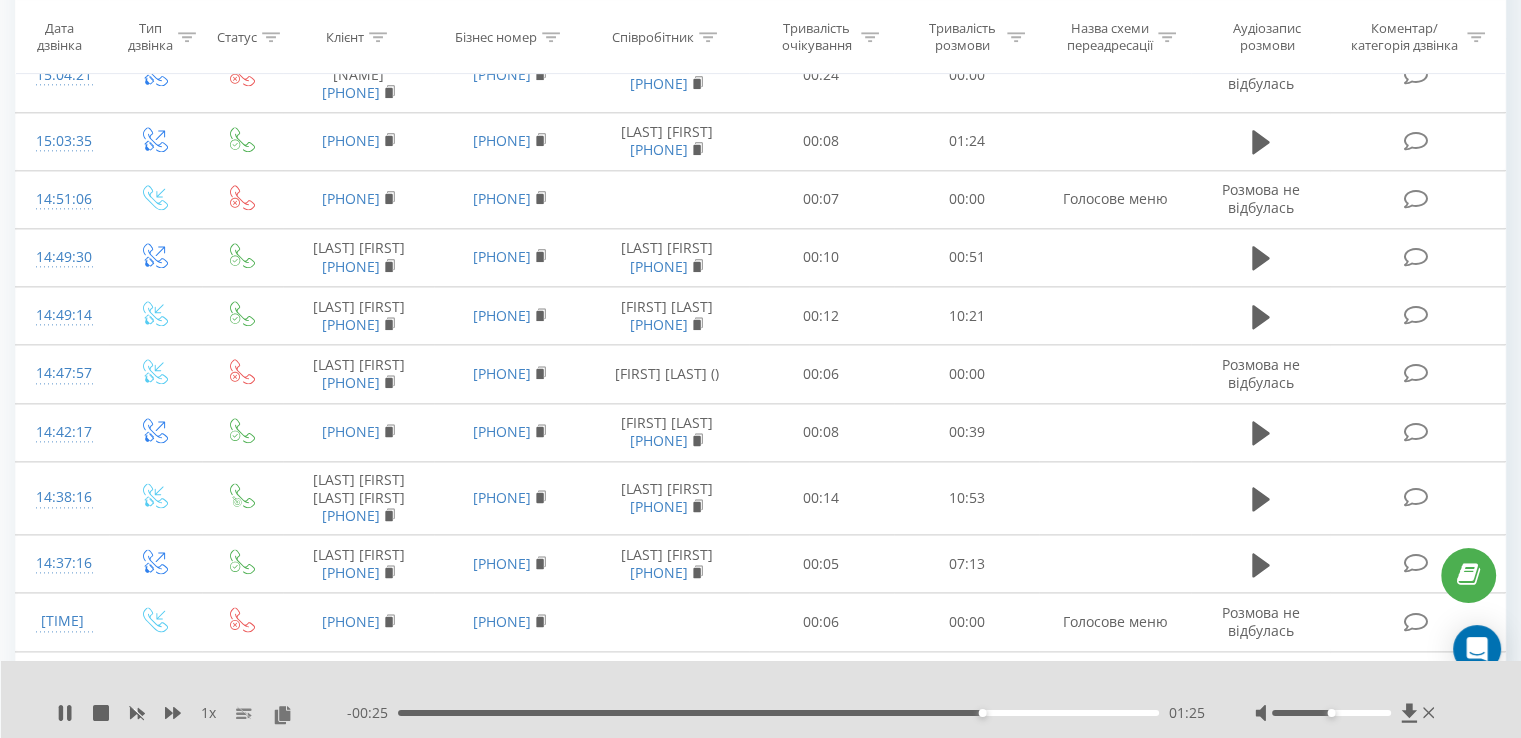 scroll, scrollTop: 2832, scrollLeft: 0, axis: vertical 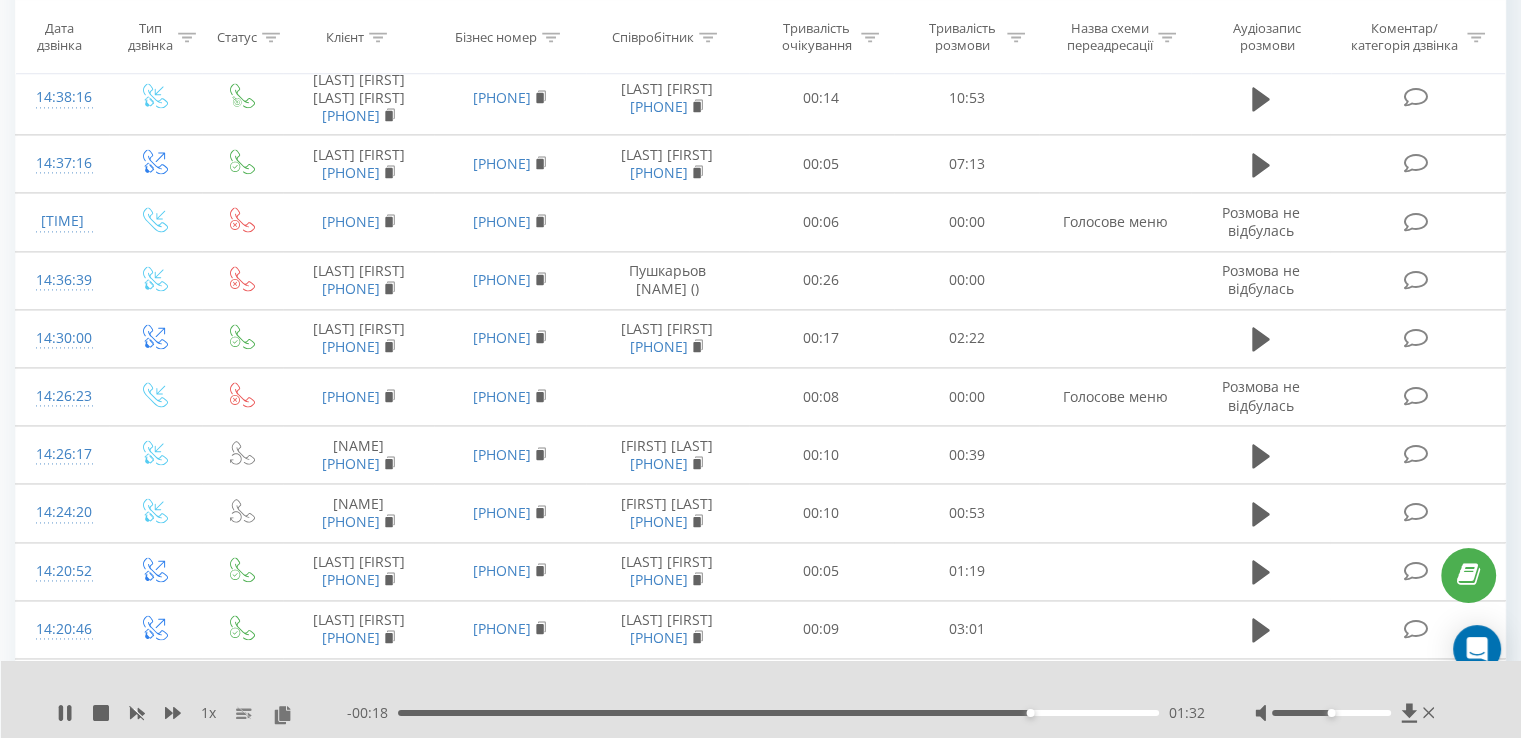 click at bounding box center (1261, -83) 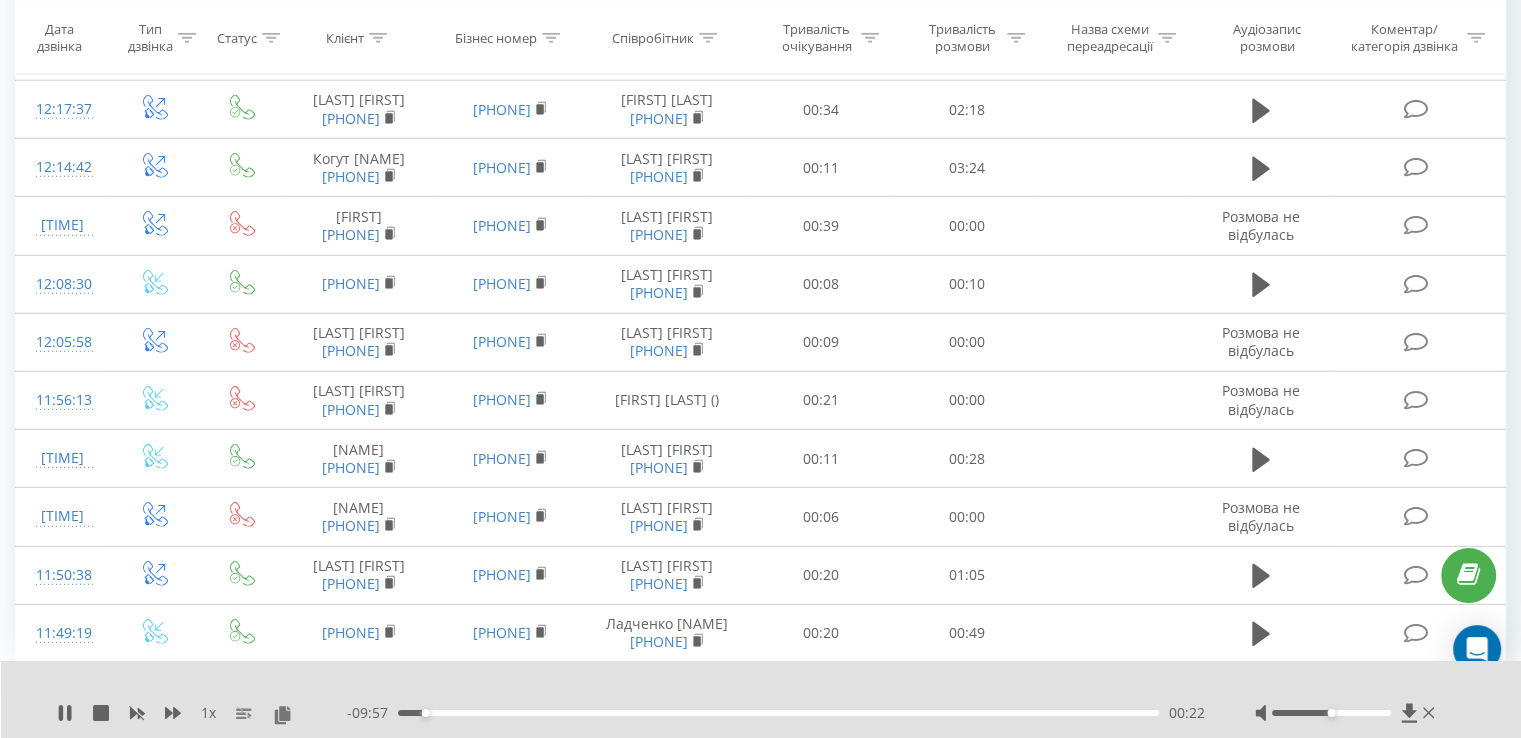 scroll, scrollTop: 6832, scrollLeft: 0, axis: vertical 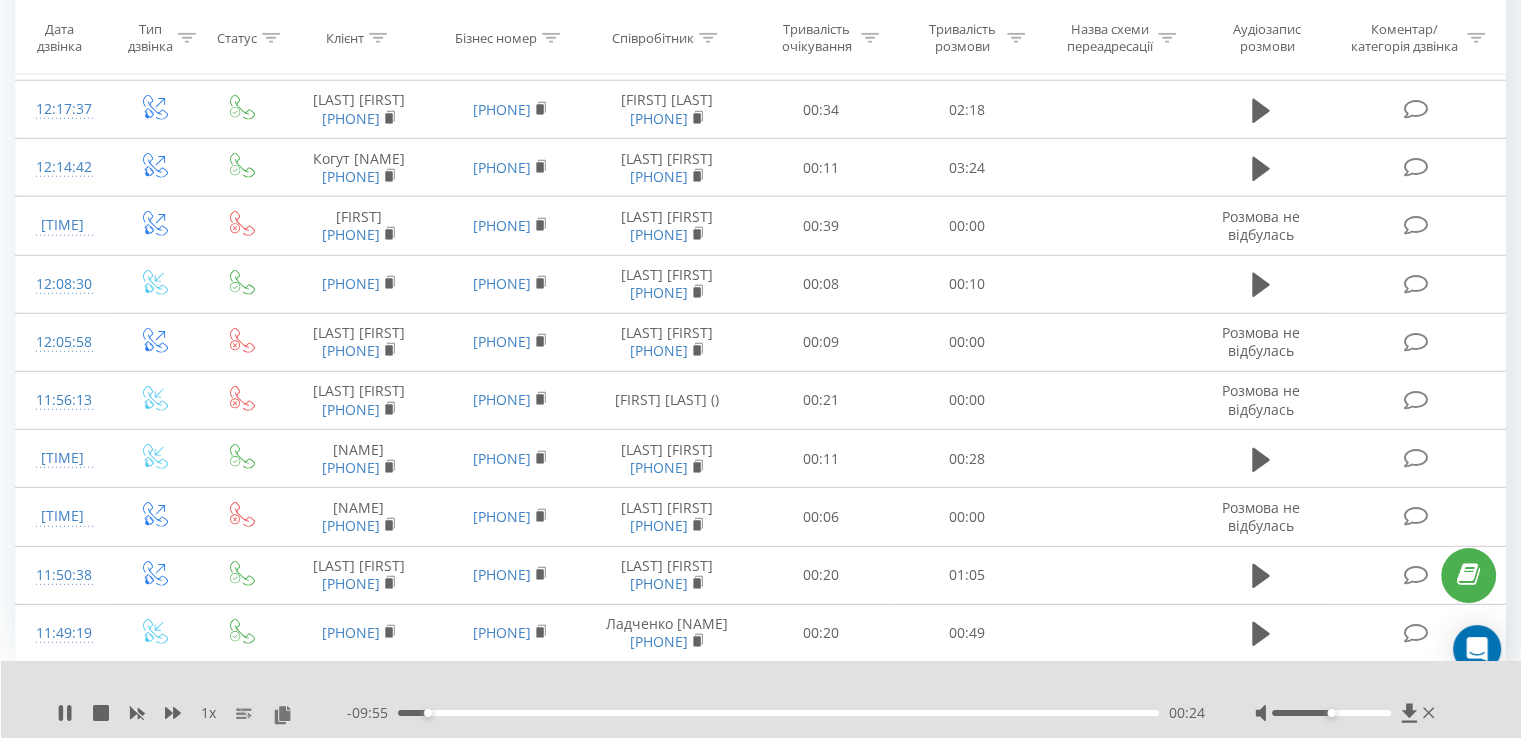 drag, startPoint x: 199, startPoint y: 715, endPoint x: 186, endPoint y: 703, distance: 17.691807 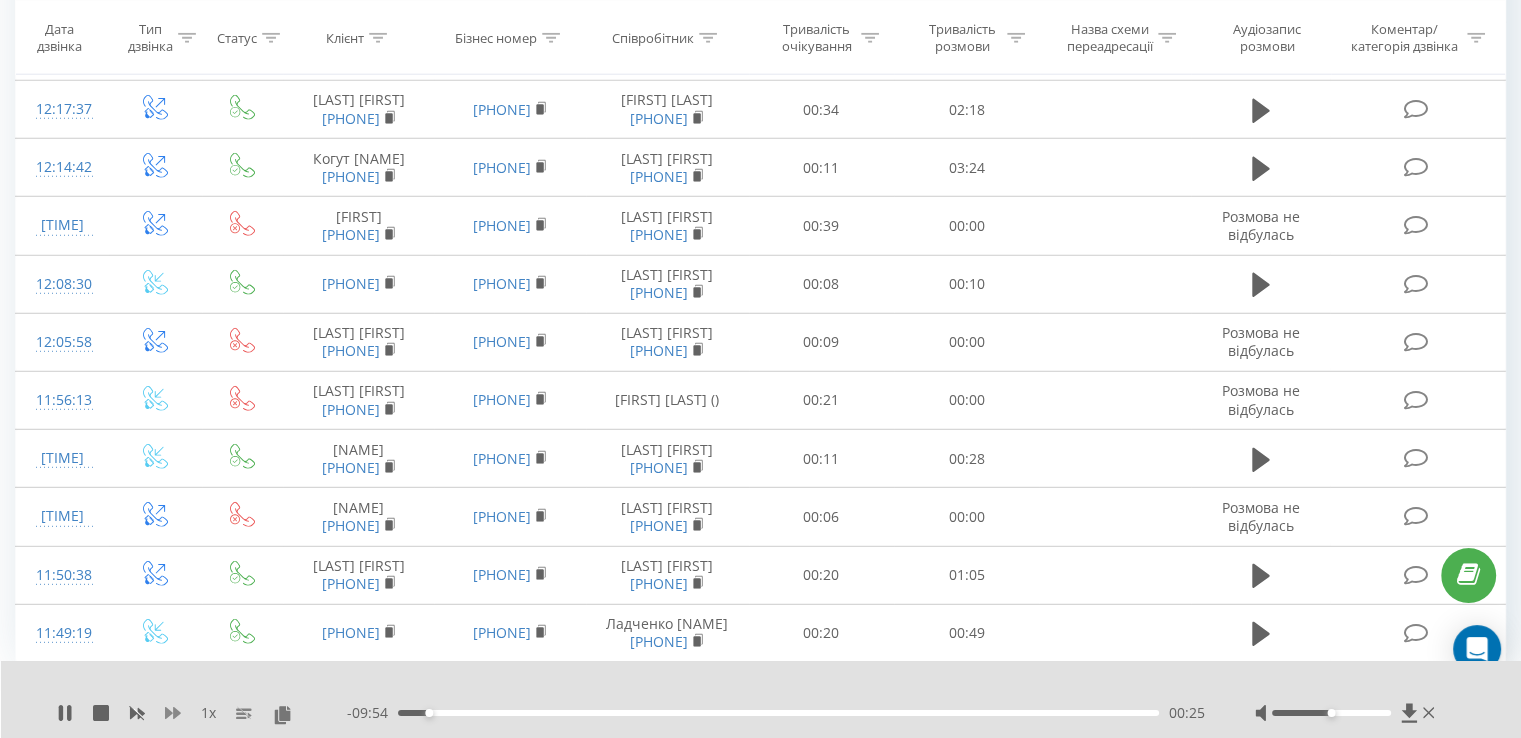 click 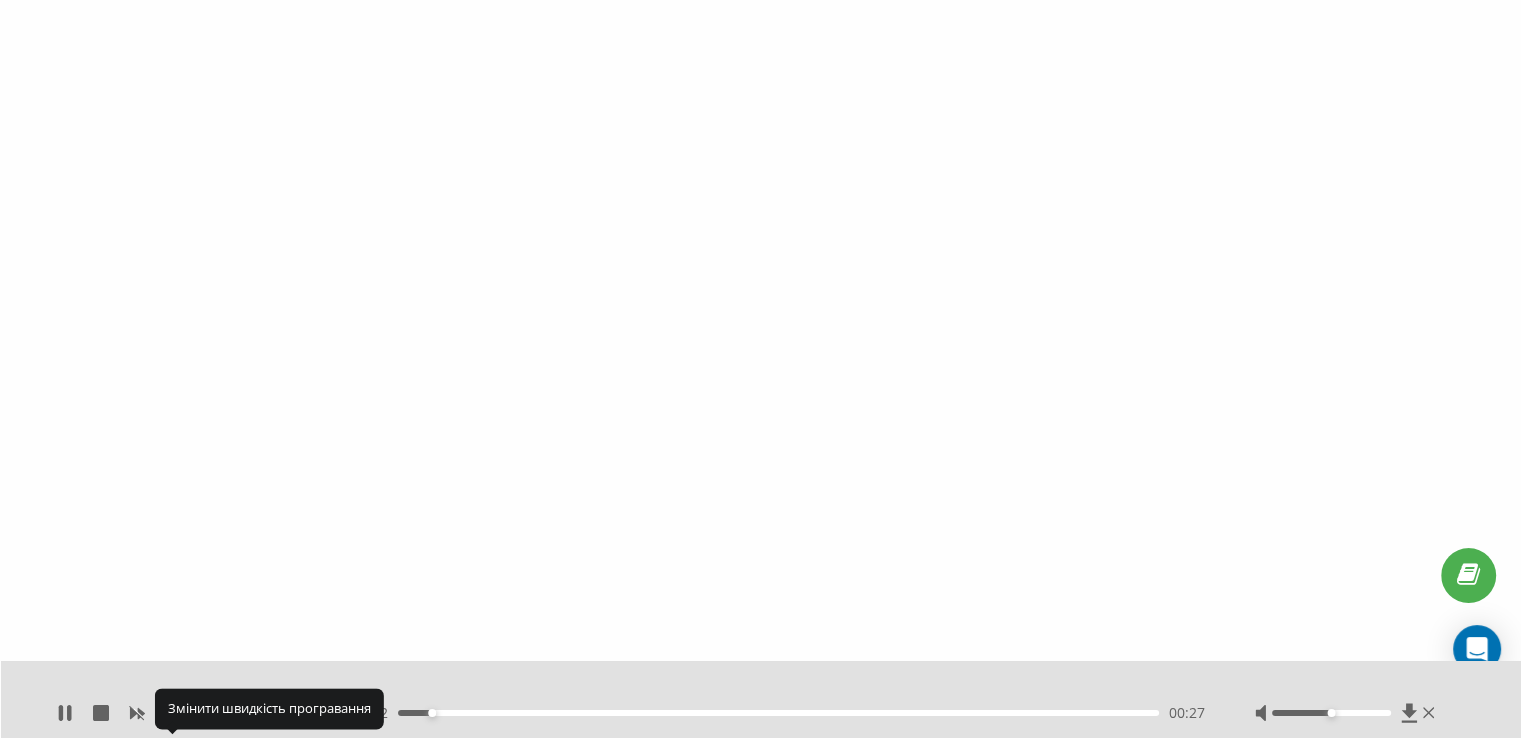click 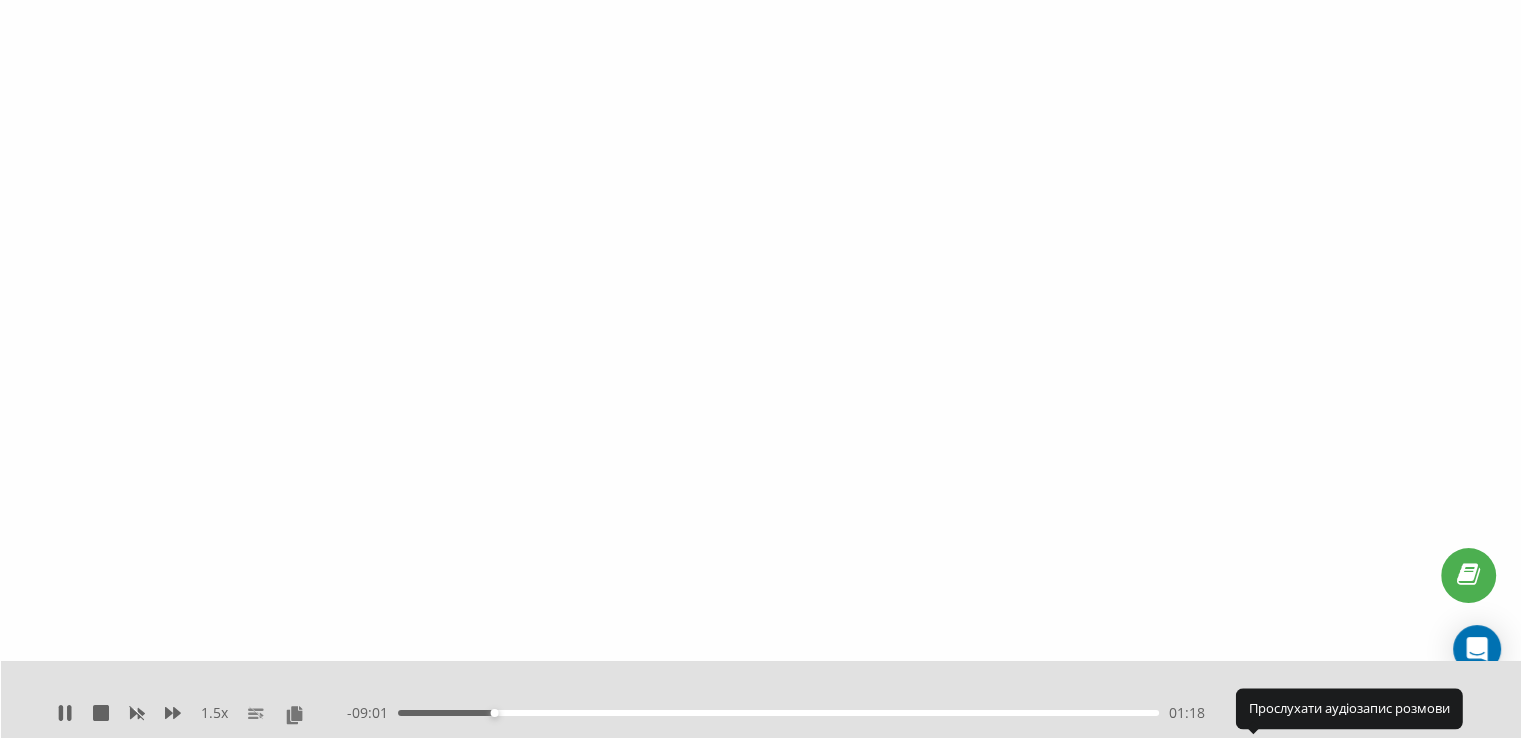 click 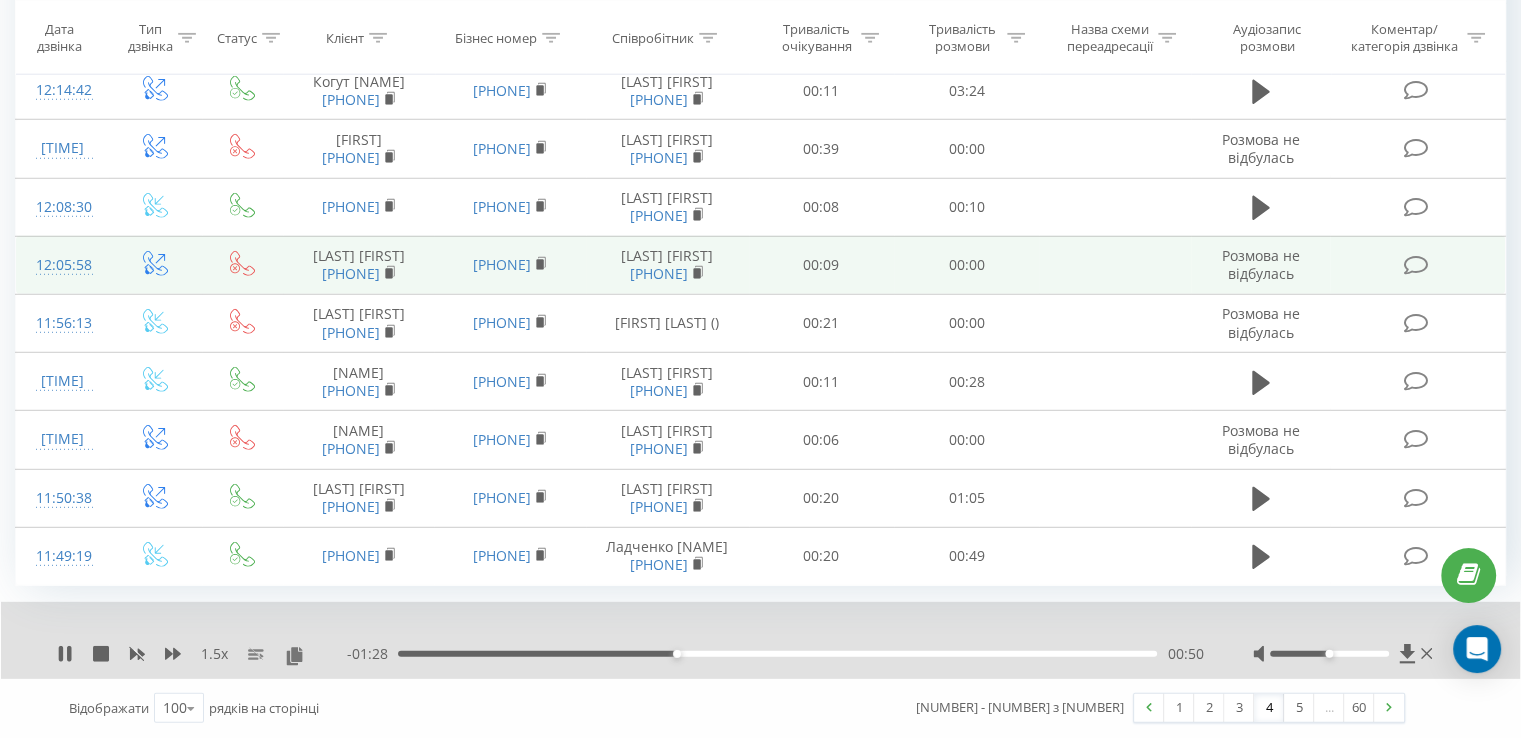 scroll, scrollTop: 7366, scrollLeft: 0, axis: vertical 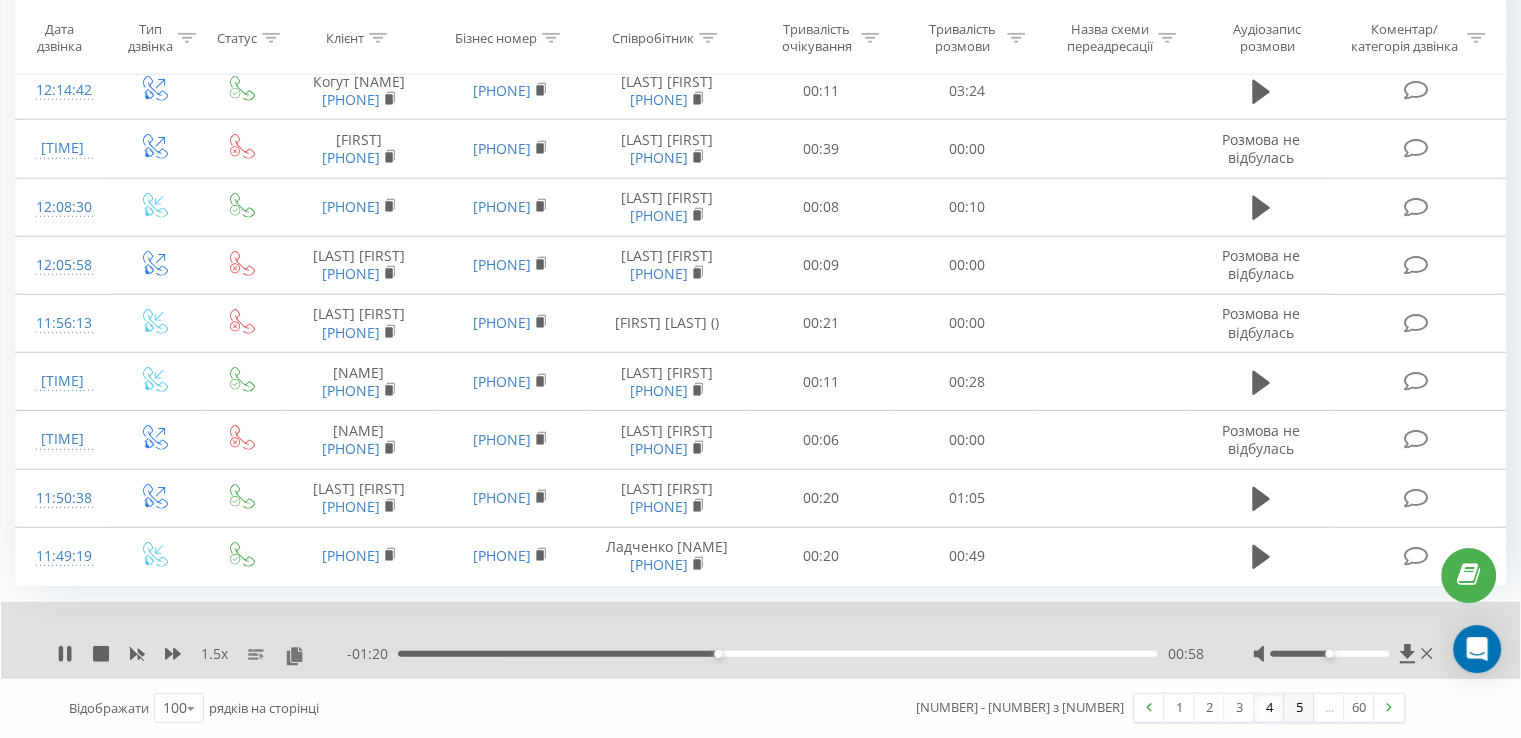 click on "5" at bounding box center (1299, 708) 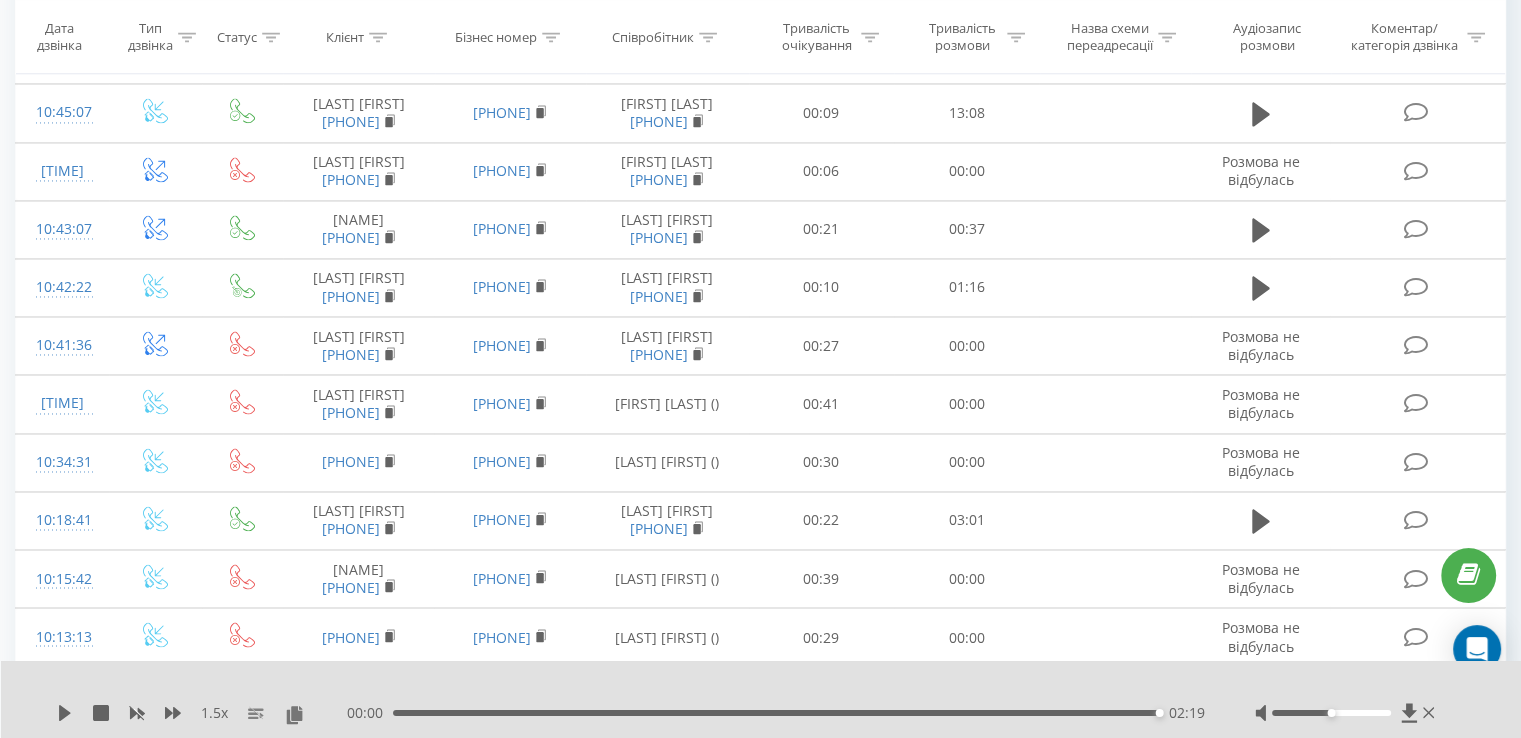 scroll, scrollTop: 3332, scrollLeft: 0, axis: vertical 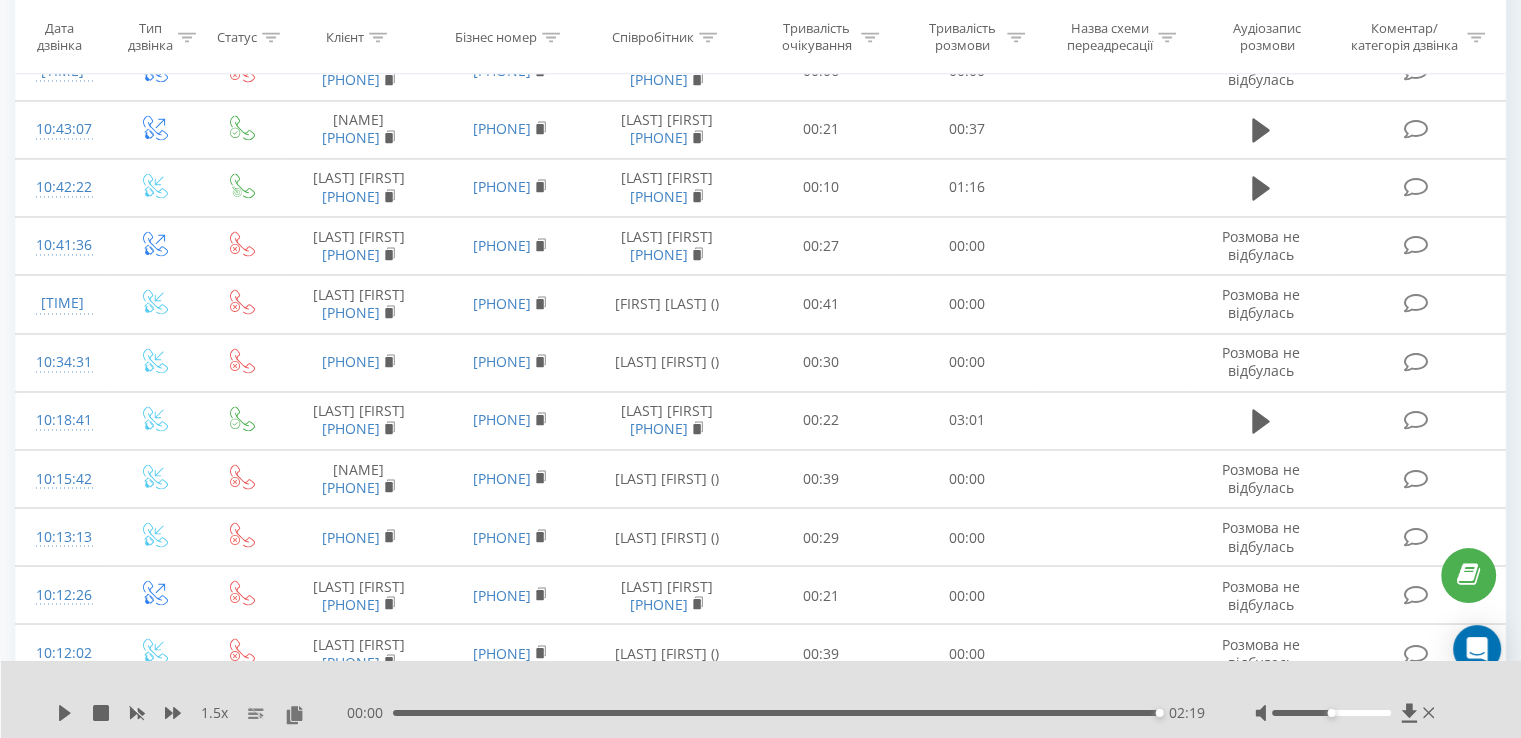 click at bounding box center (1261, -336) 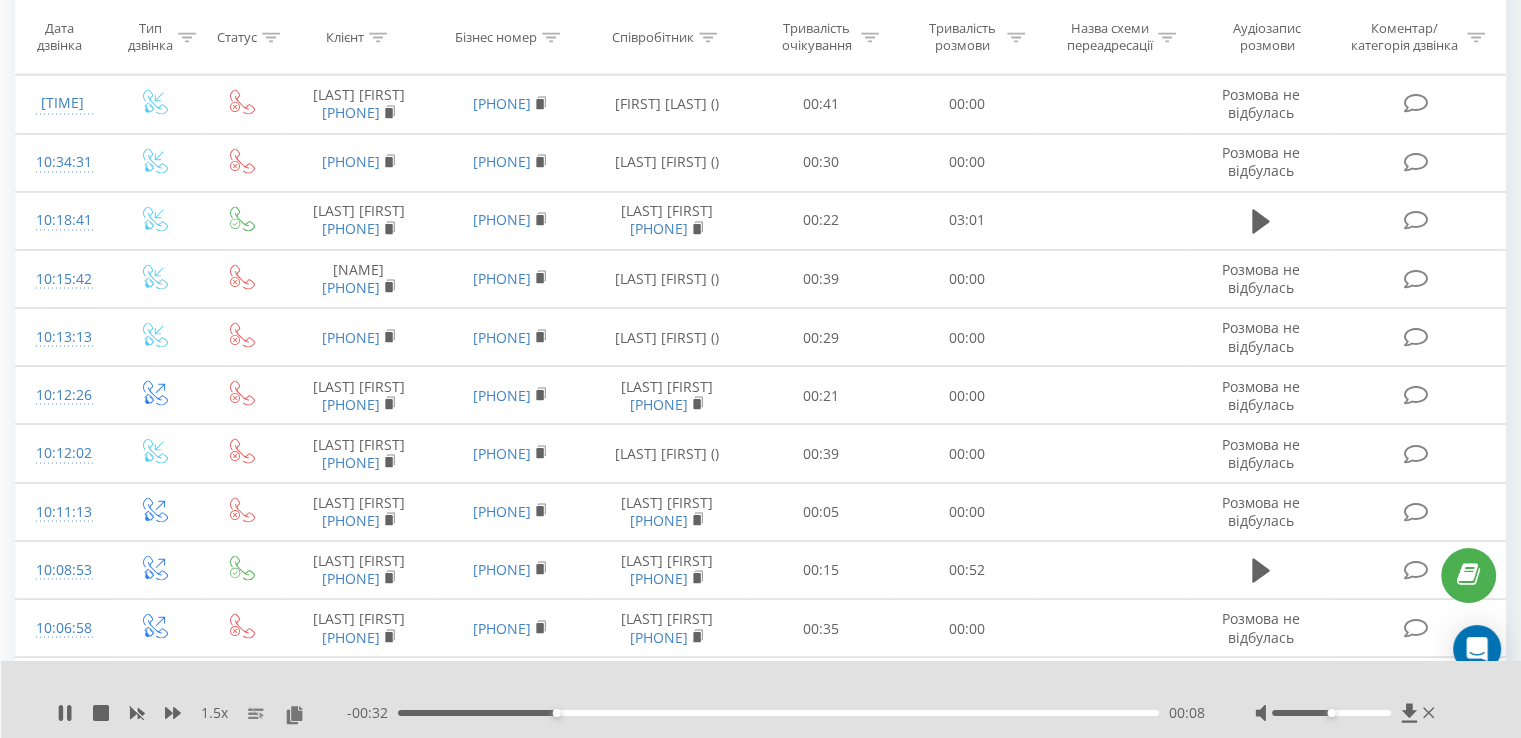 scroll, scrollTop: 3632, scrollLeft: 0, axis: vertical 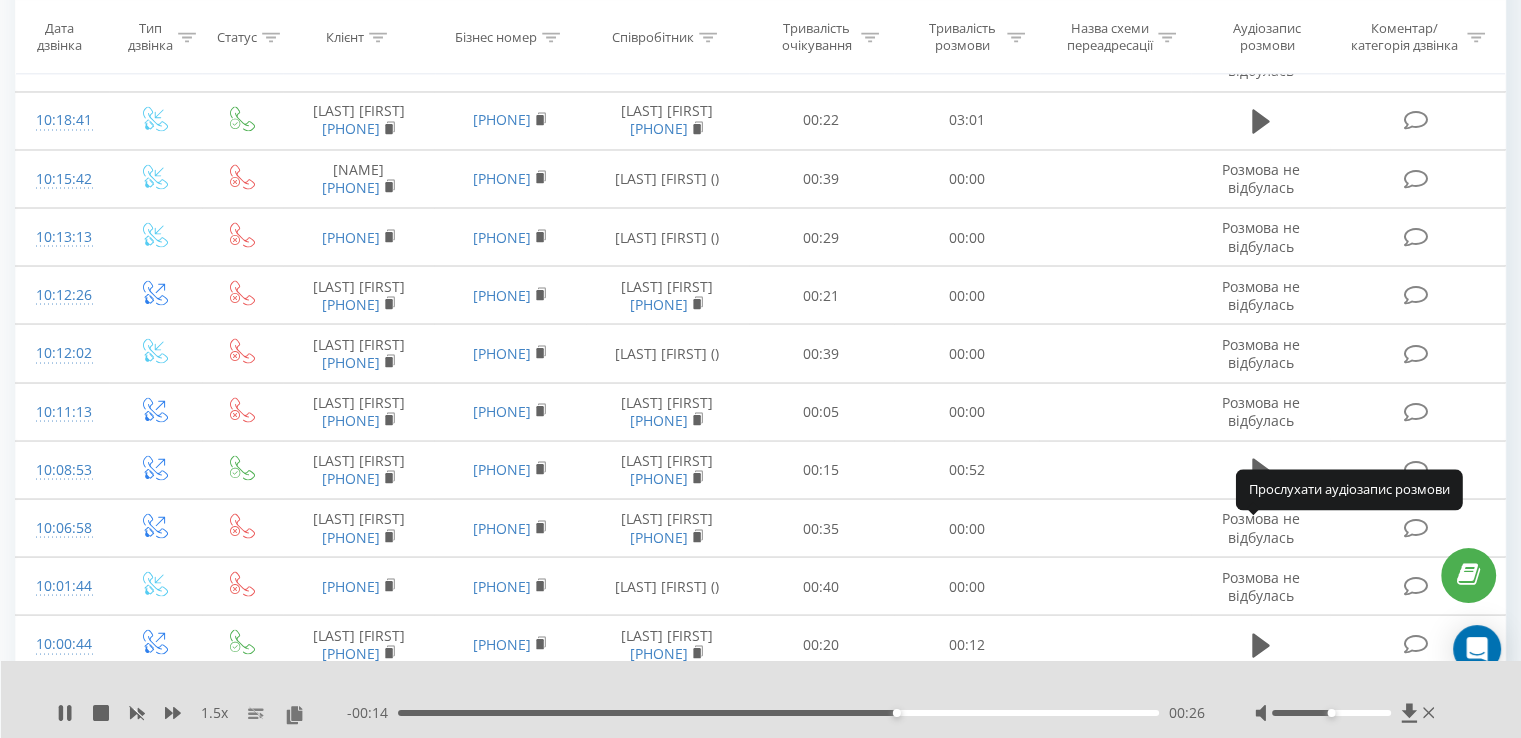 click 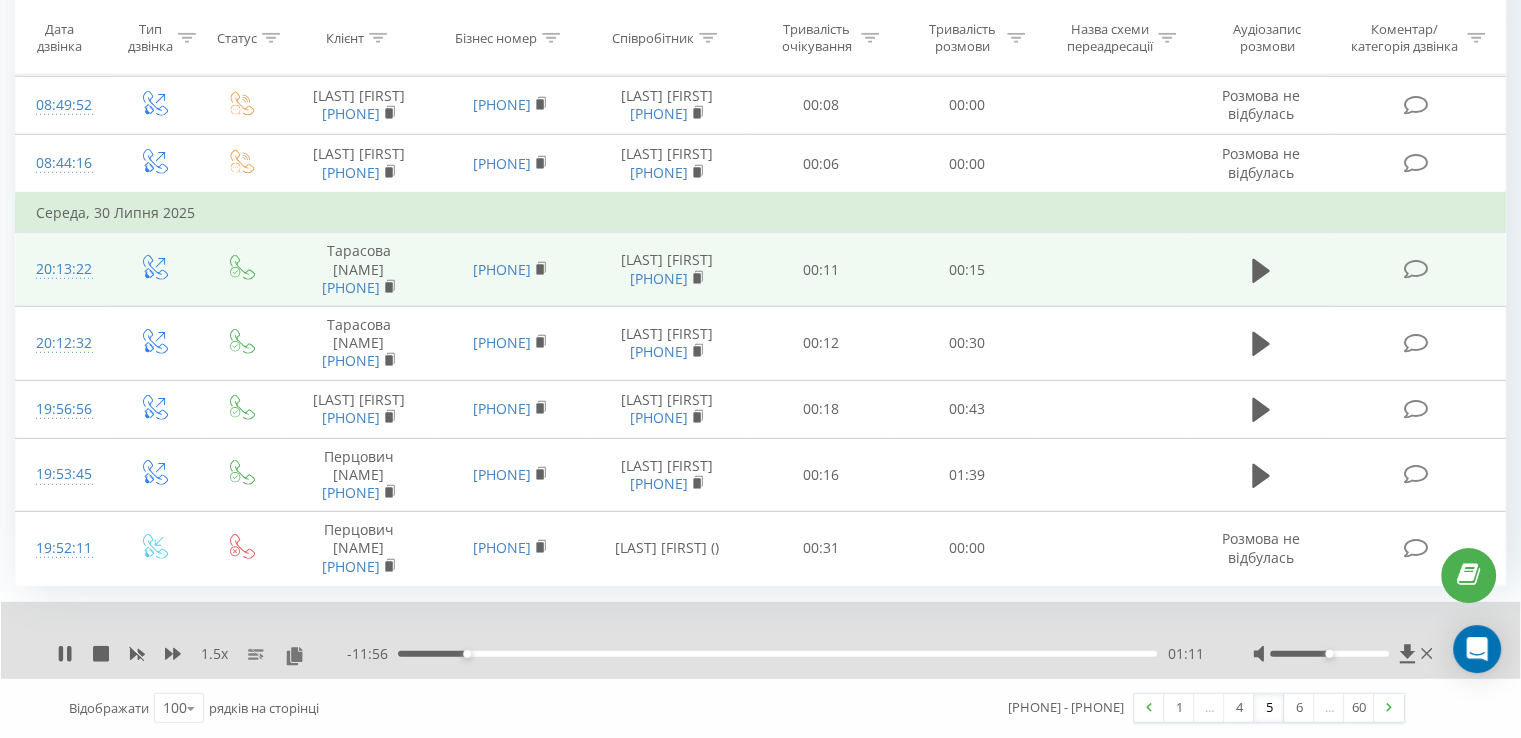 scroll, scrollTop: 7472, scrollLeft: 0, axis: vertical 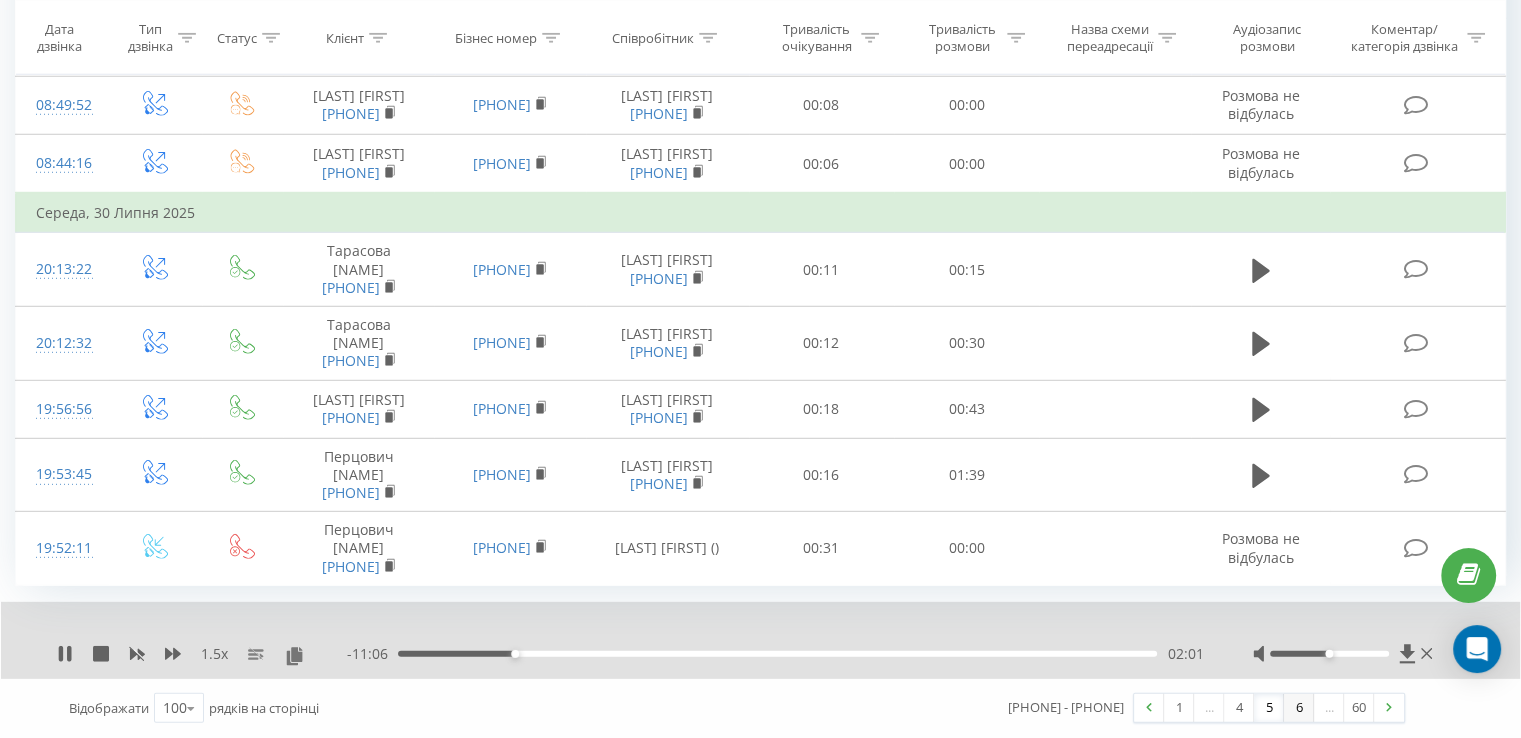 click on "6" at bounding box center (1299, 708) 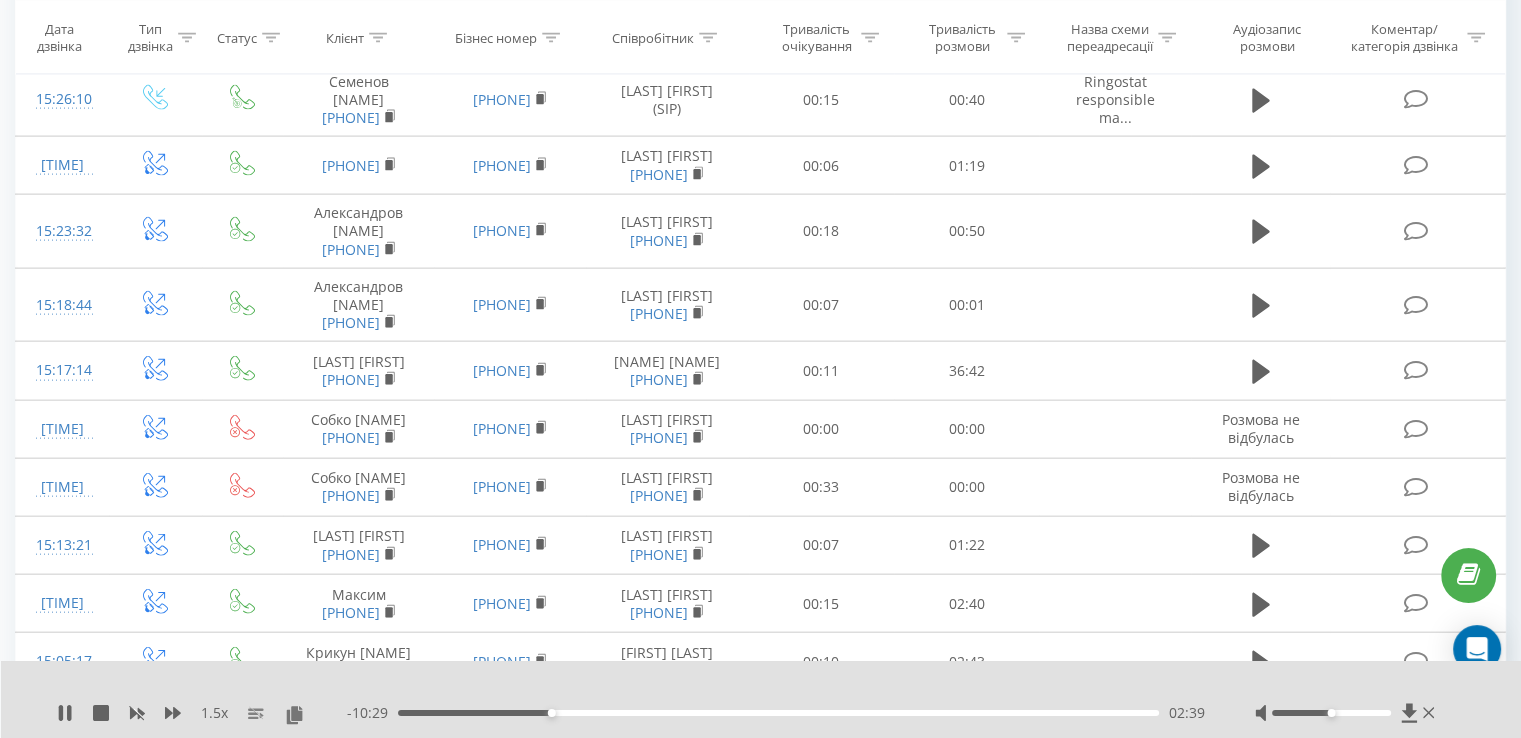 scroll, scrollTop: 4532, scrollLeft: 0, axis: vertical 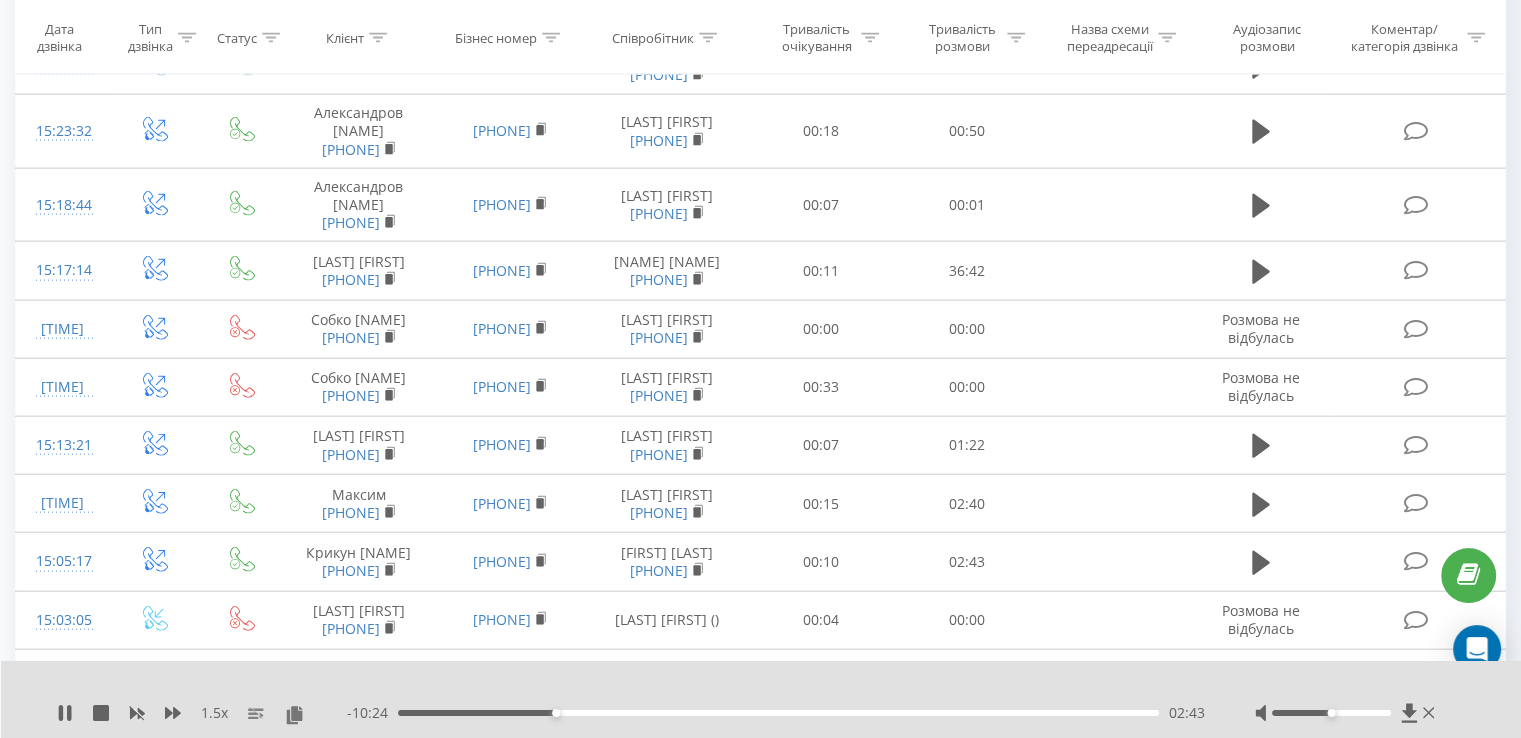 click 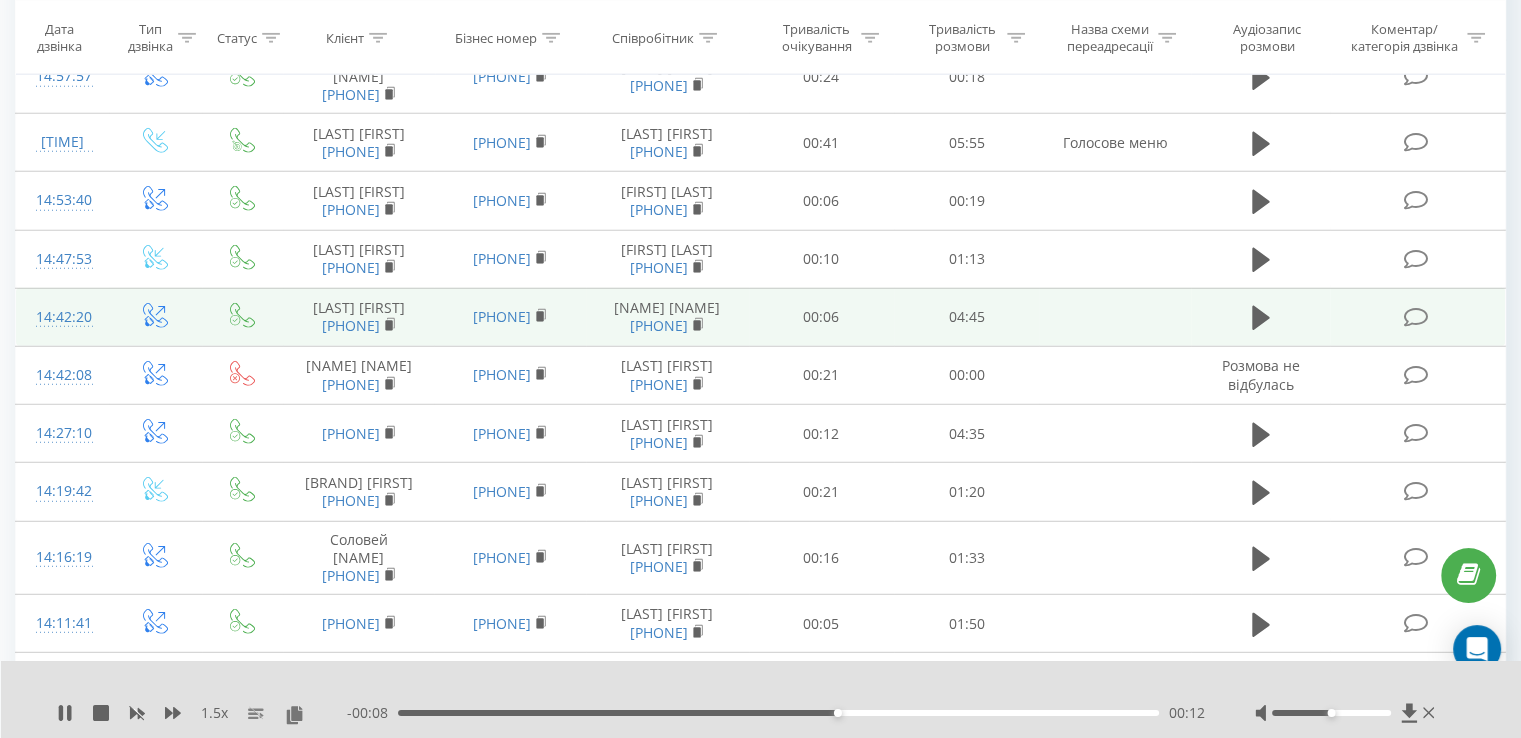 scroll, scrollTop: 5832, scrollLeft: 0, axis: vertical 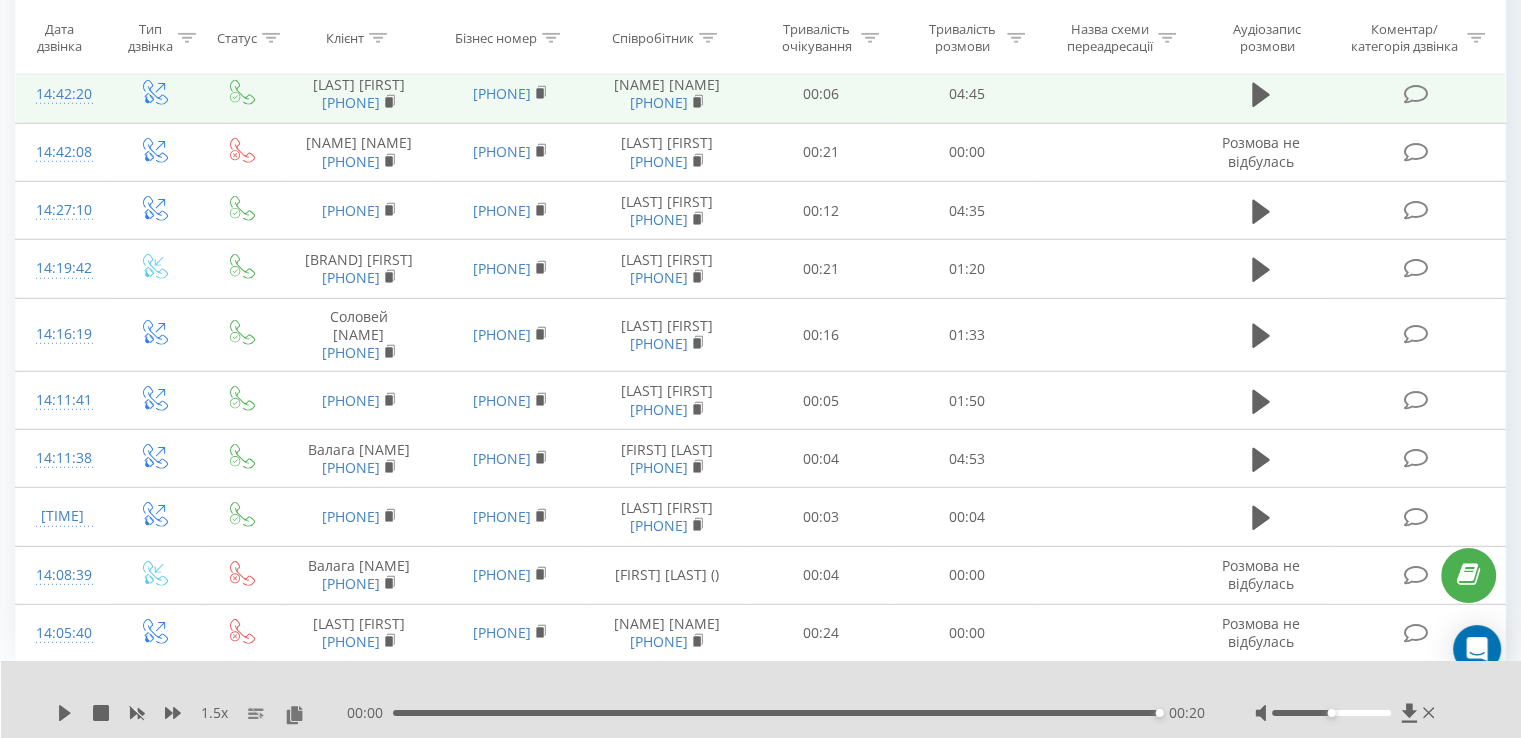 click 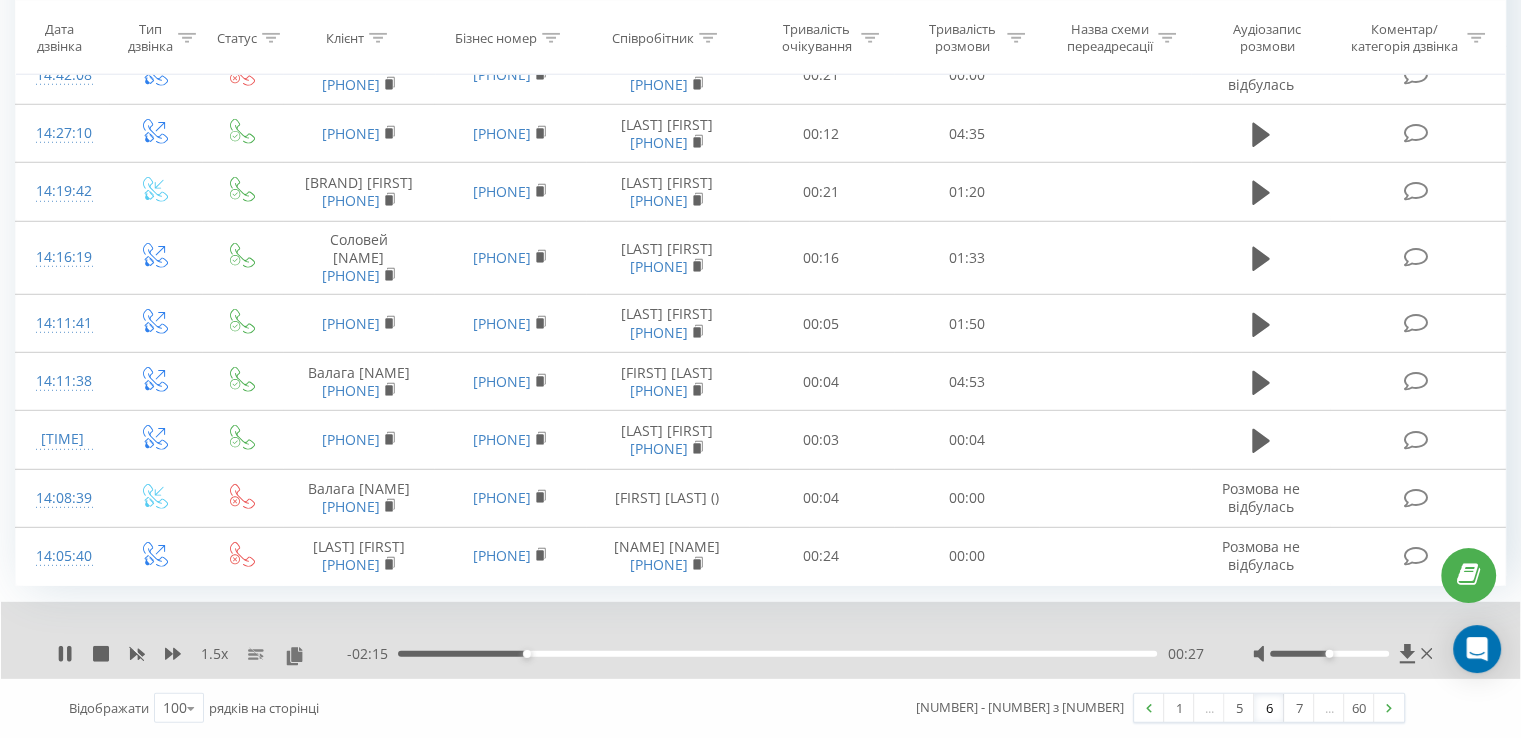 scroll, scrollTop: 7304, scrollLeft: 0, axis: vertical 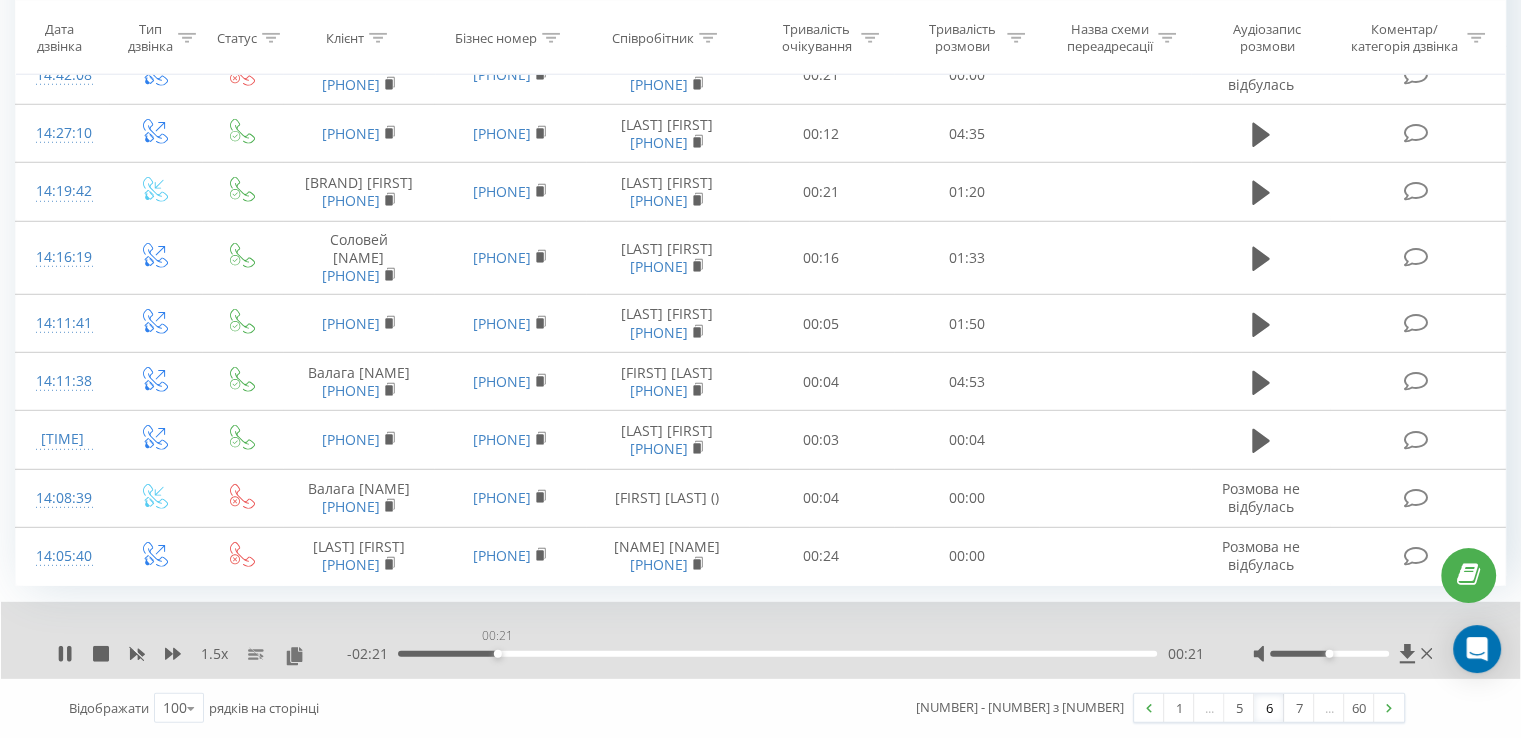 click on "00:21" at bounding box center [777, 654] 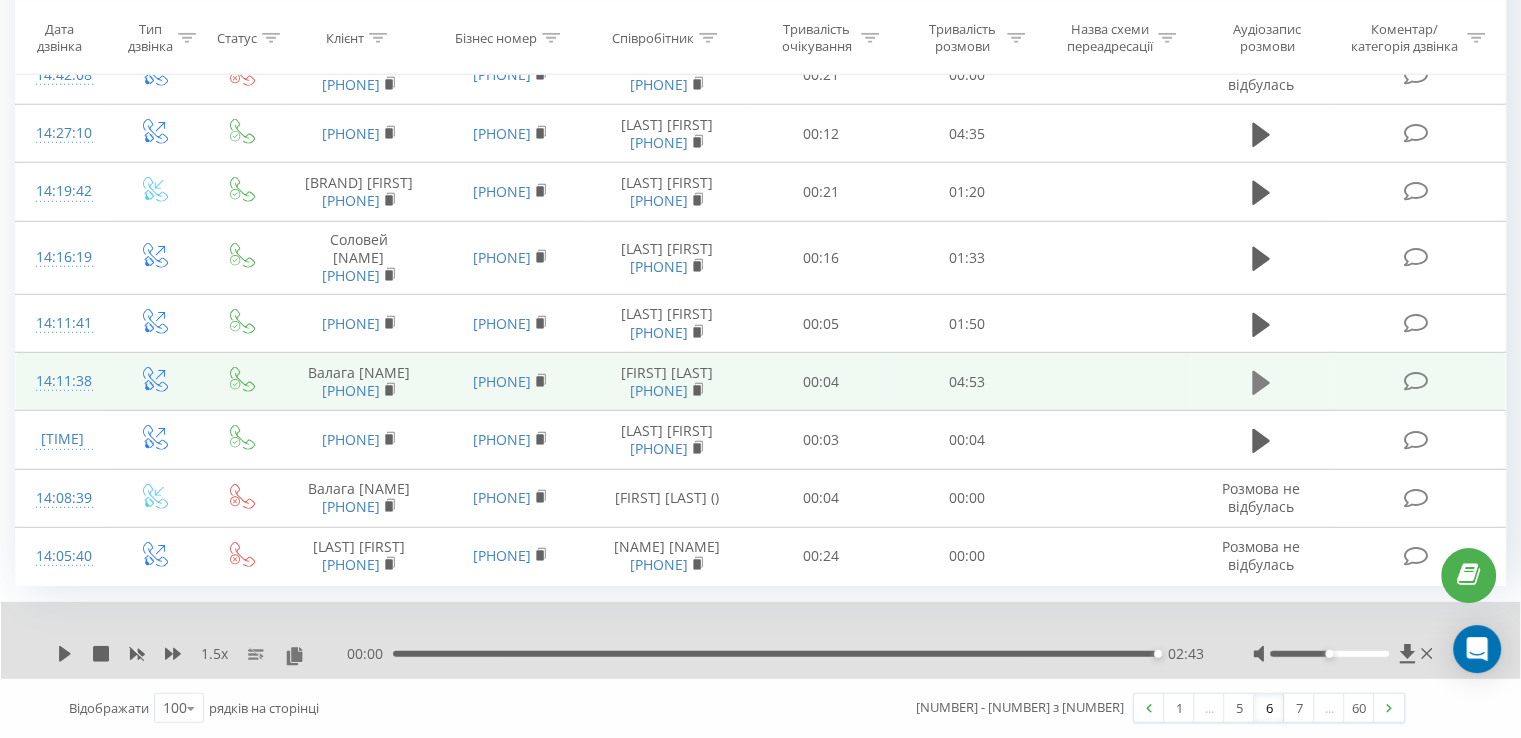 click 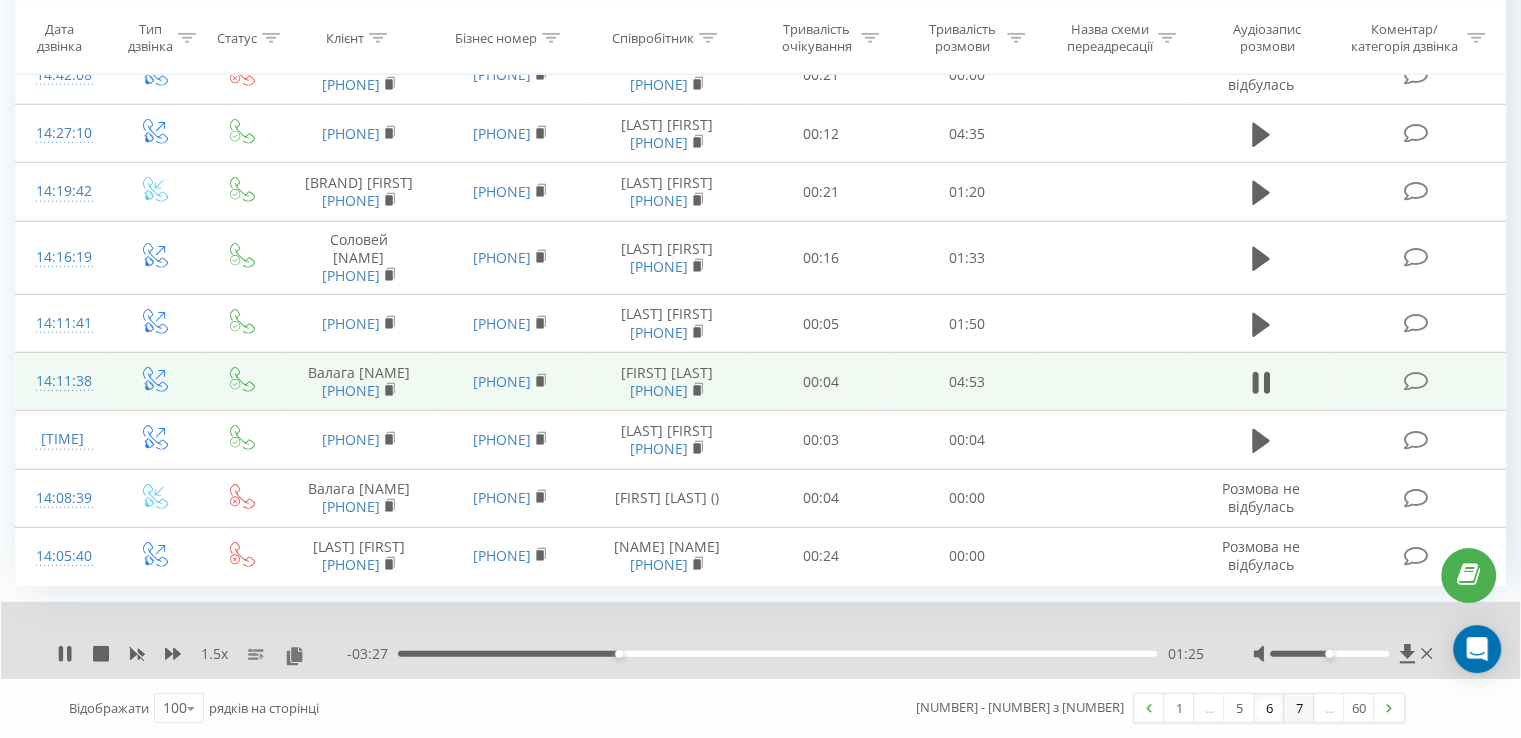 click on "7" at bounding box center [1299, 708] 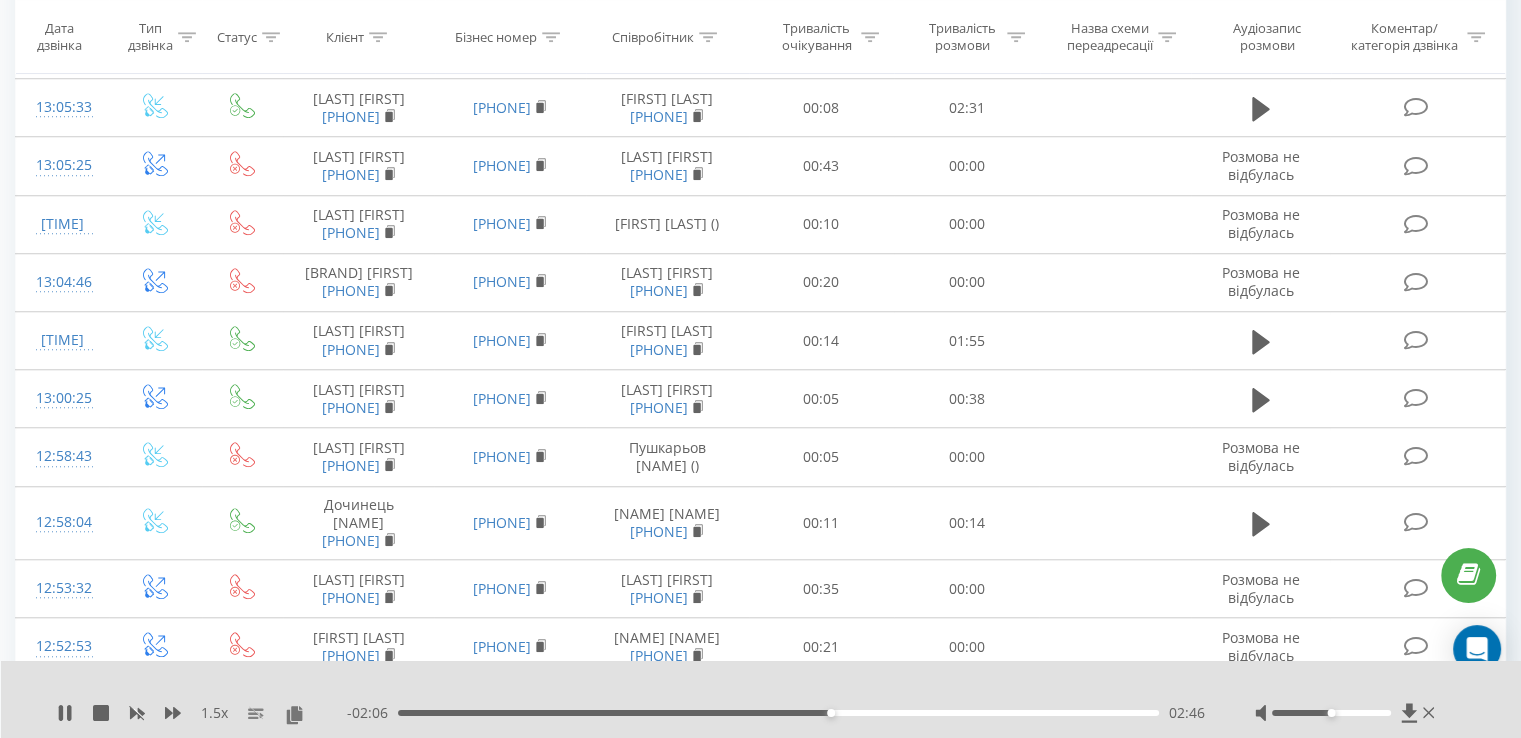 scroll, scrollTop: 1732, scrollLeft: 0, axis: vertical 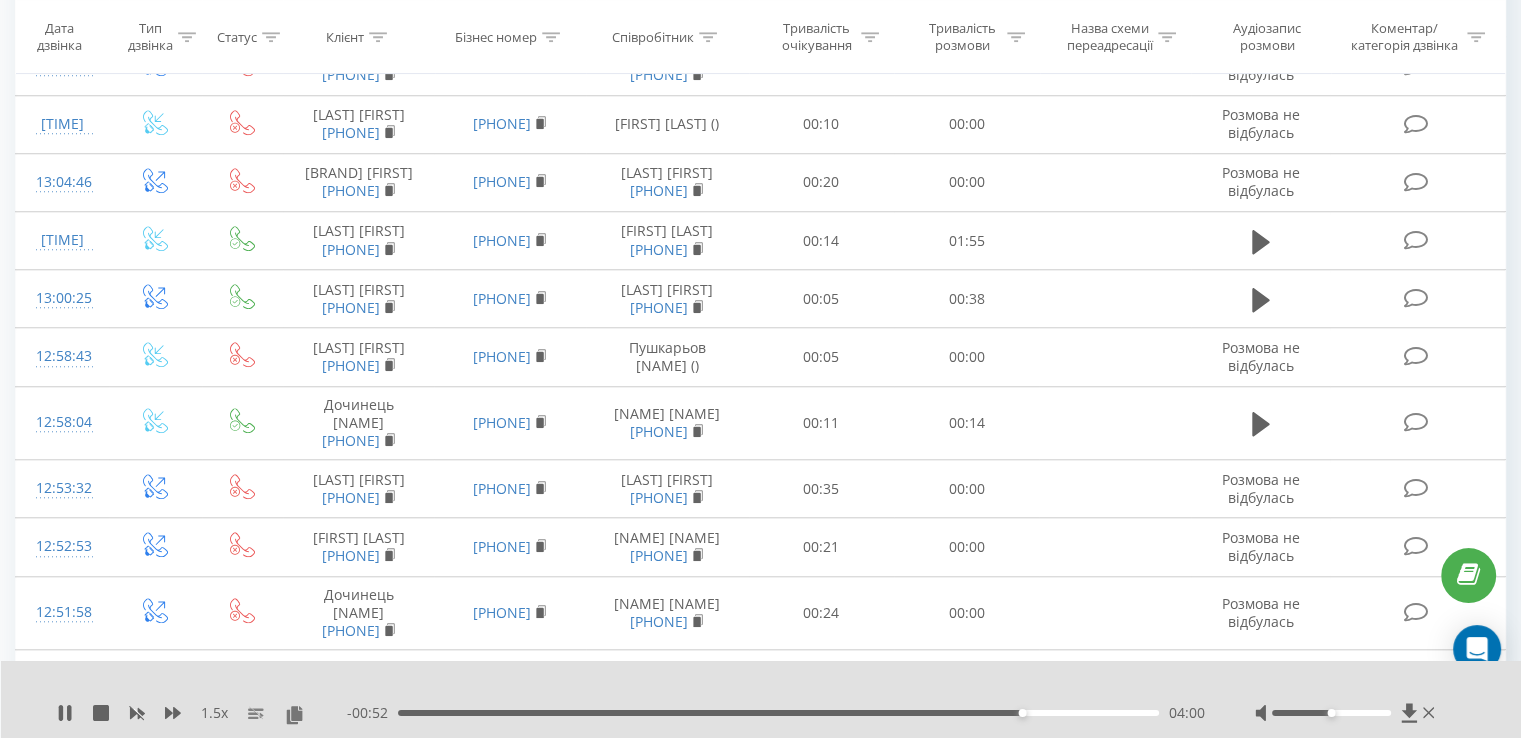 click 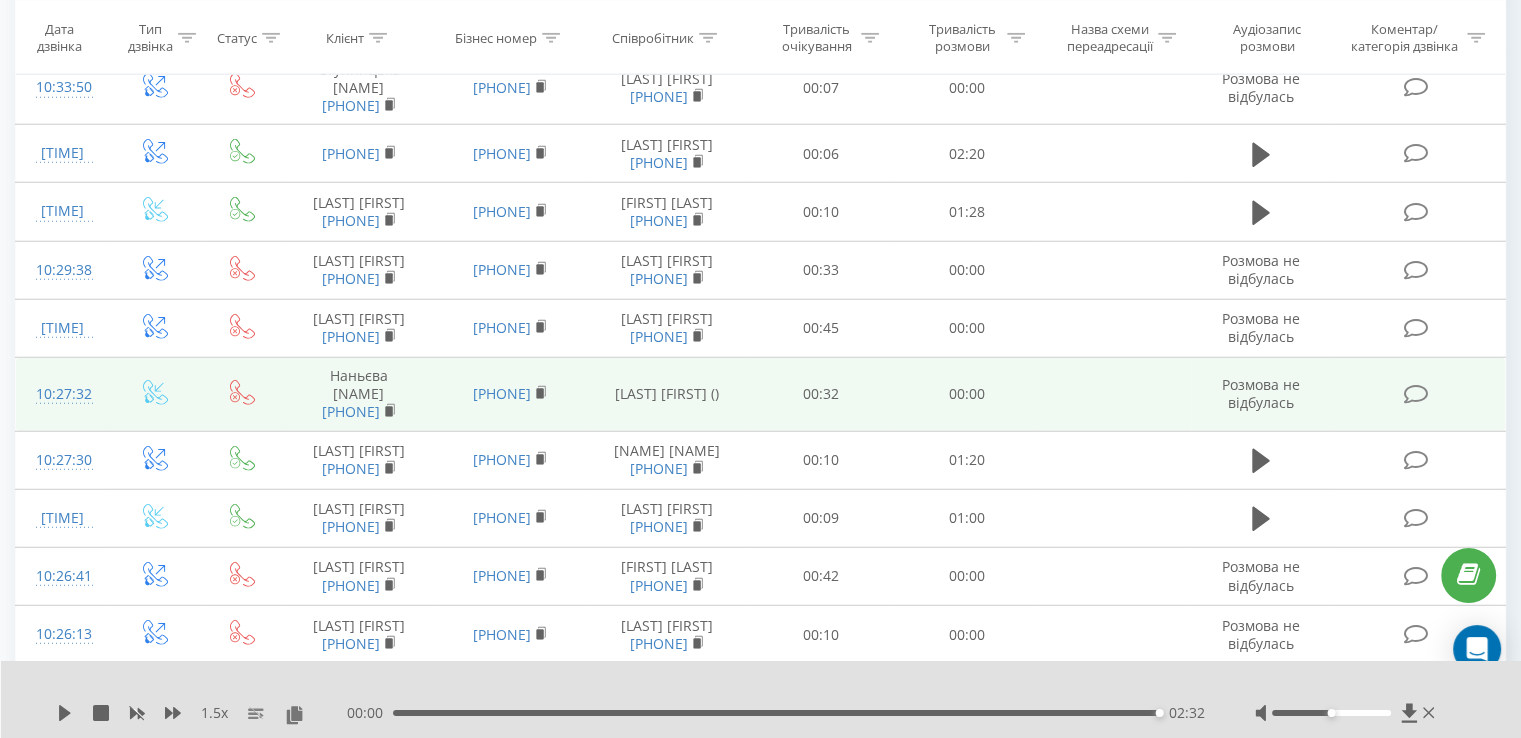 scroll, scrollTop: 5432, scrollLeft: 0, axis: vertical 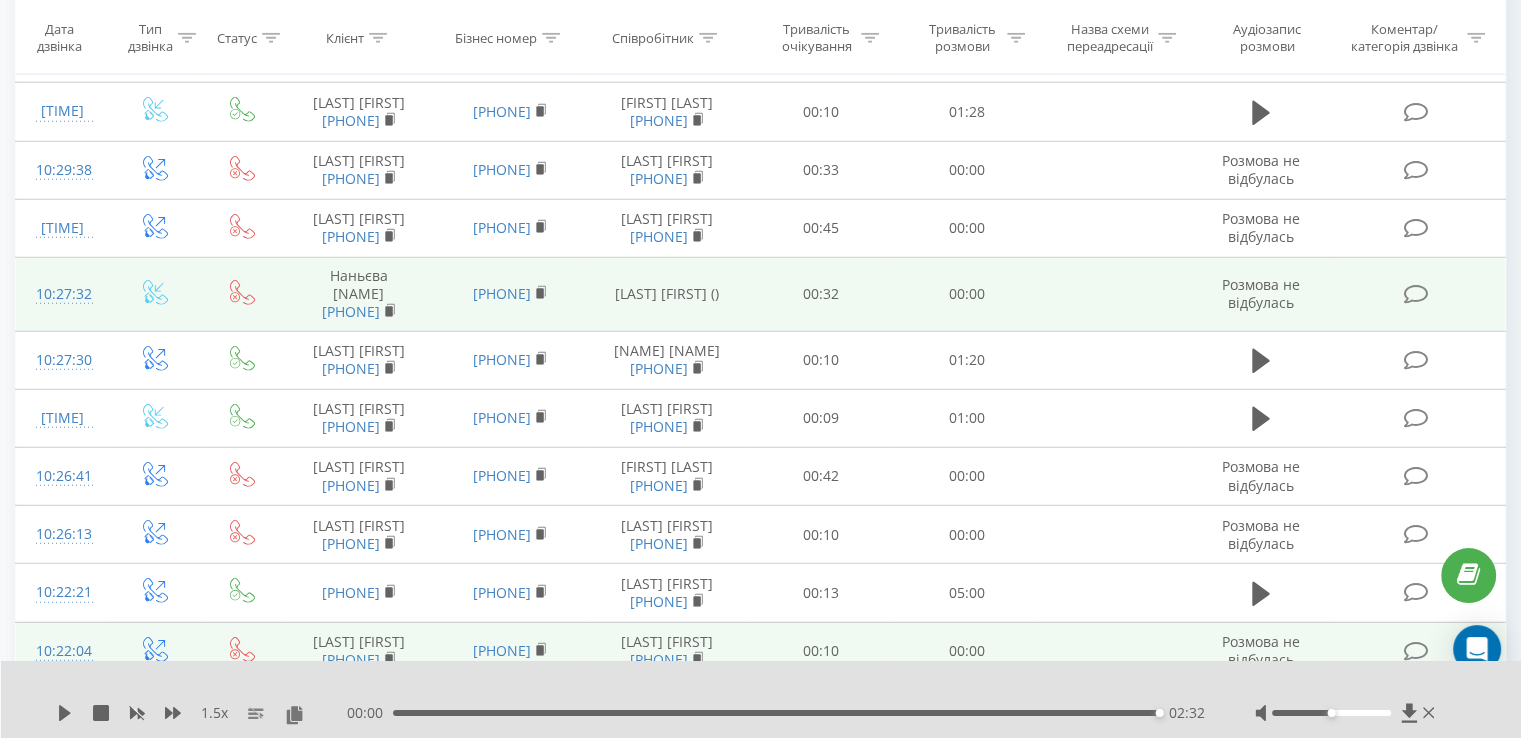 click 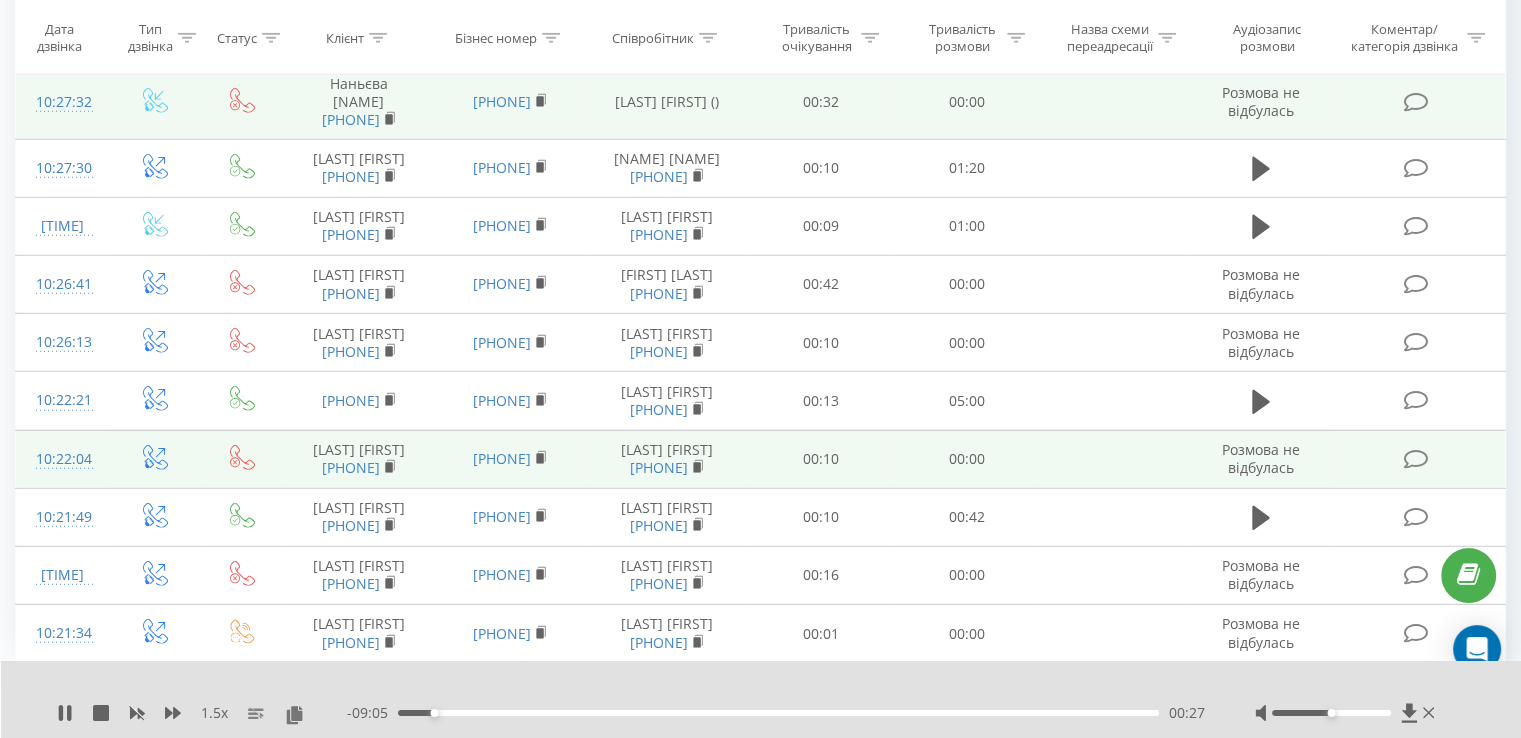 scroll, scrollTop: 6232, scrollLeft: 0, axis: vertical 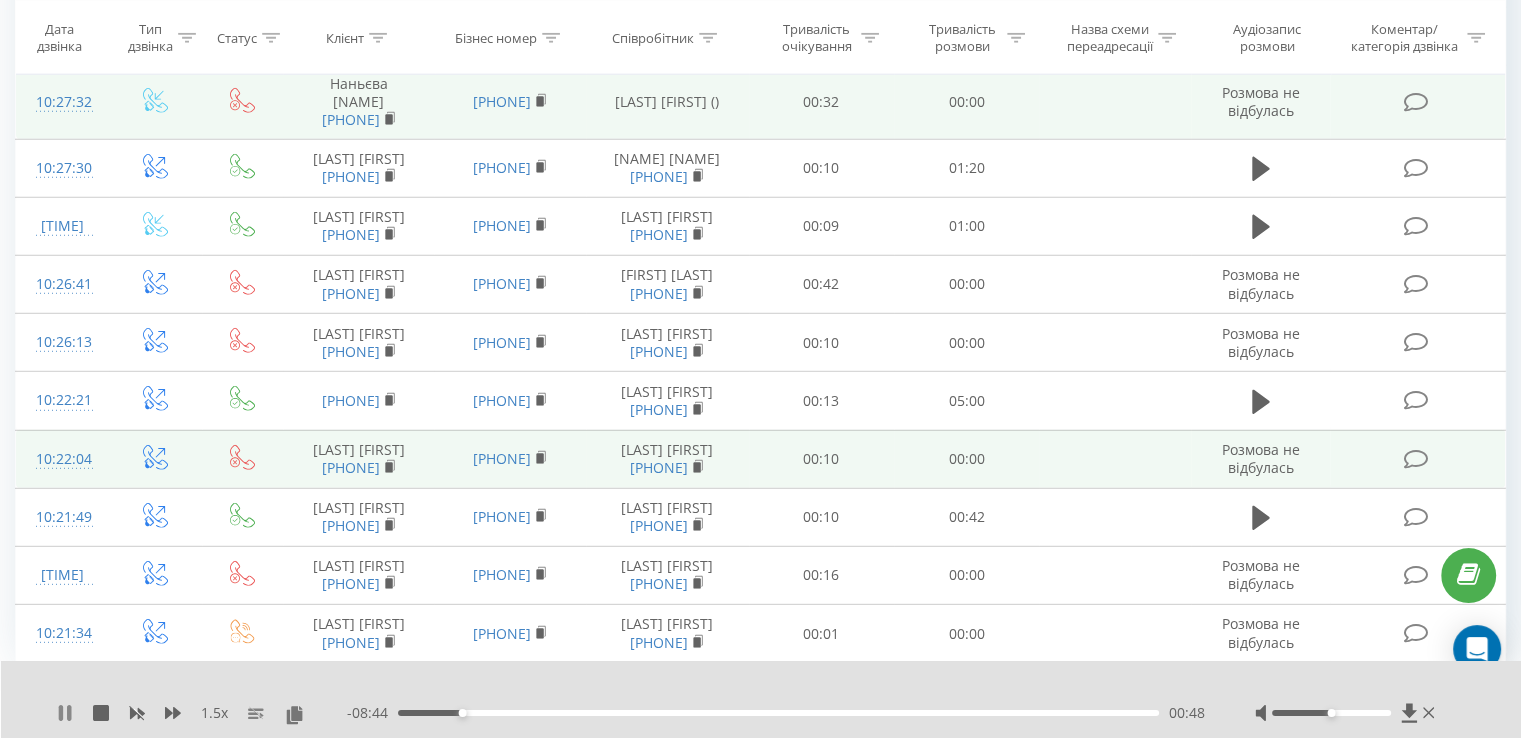 click 